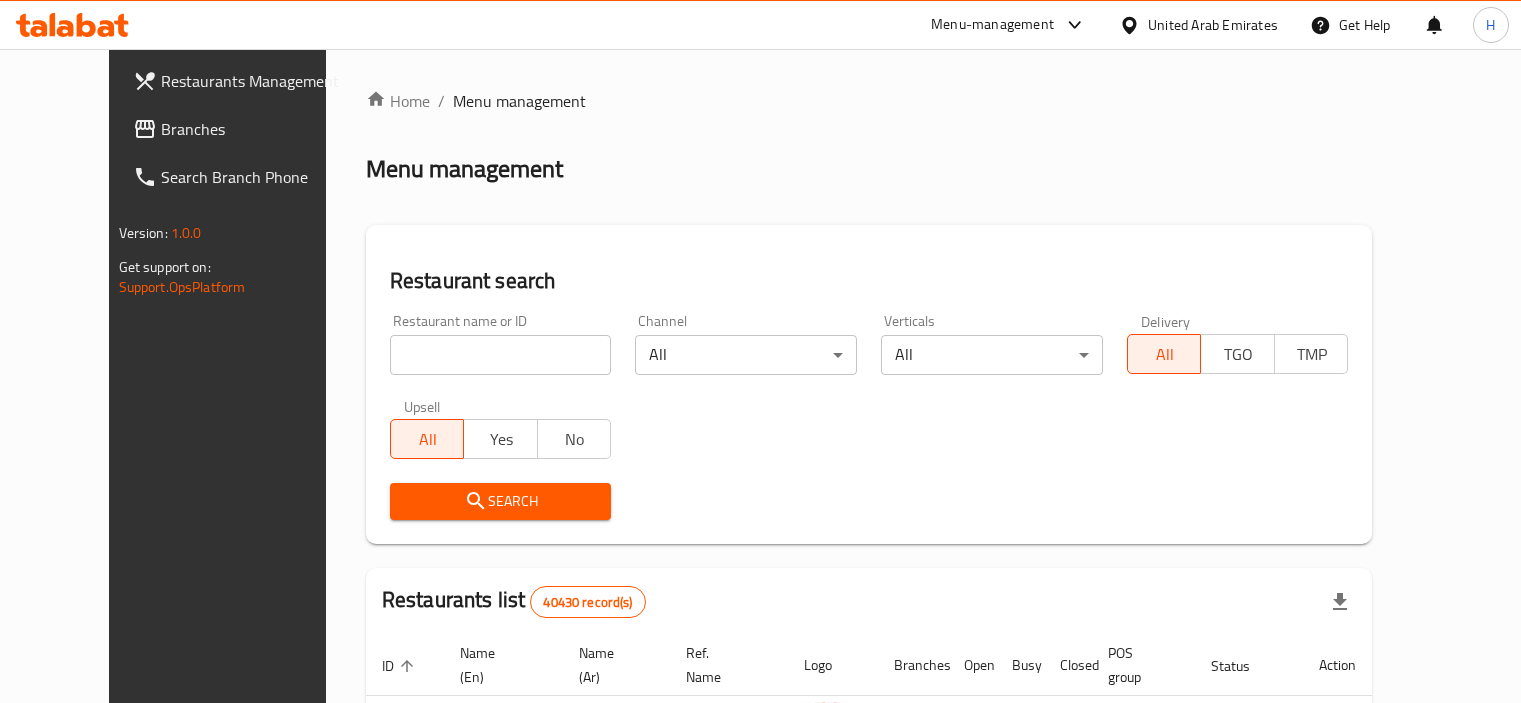 scroll, scrollTop: 0, scrollLeft: 0, axis: both 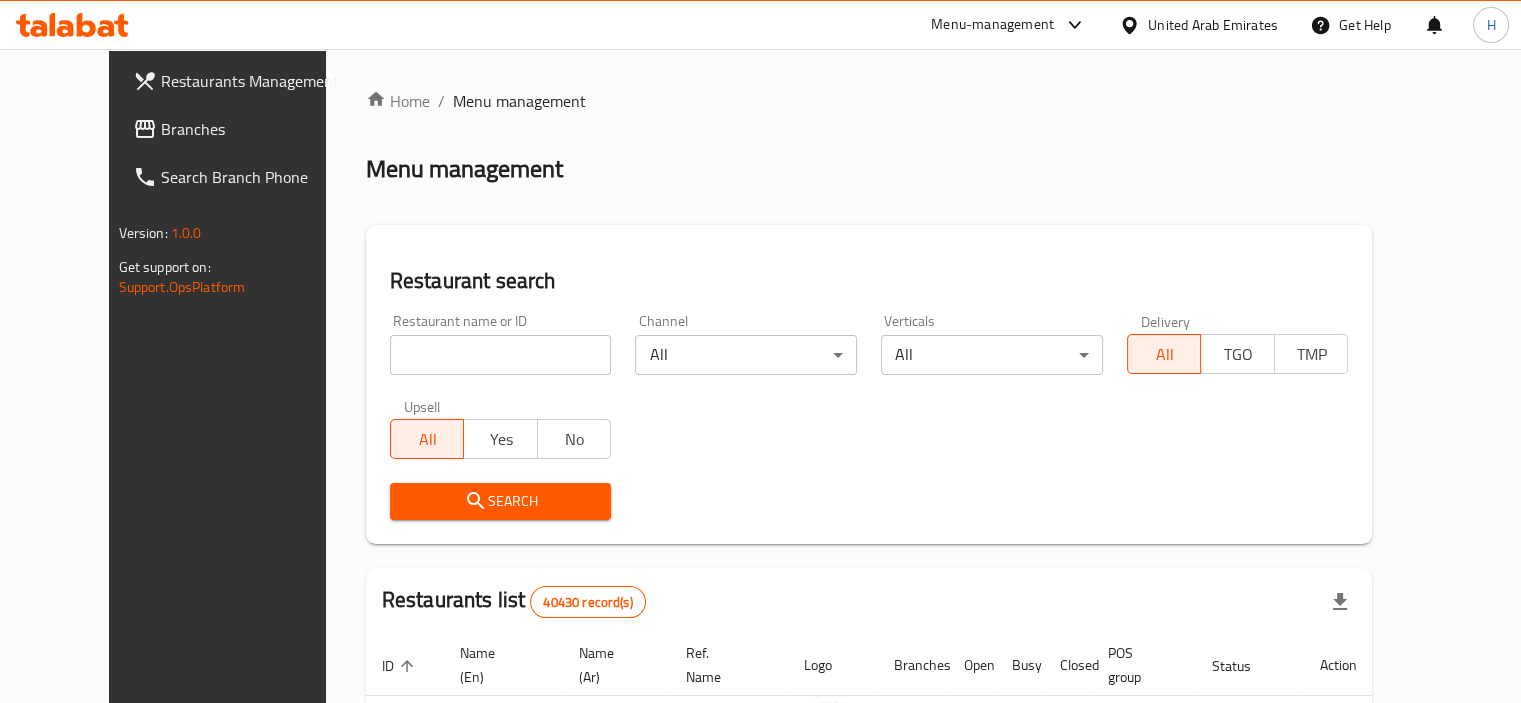 click on "Branches" at bounding box center [240, 129] 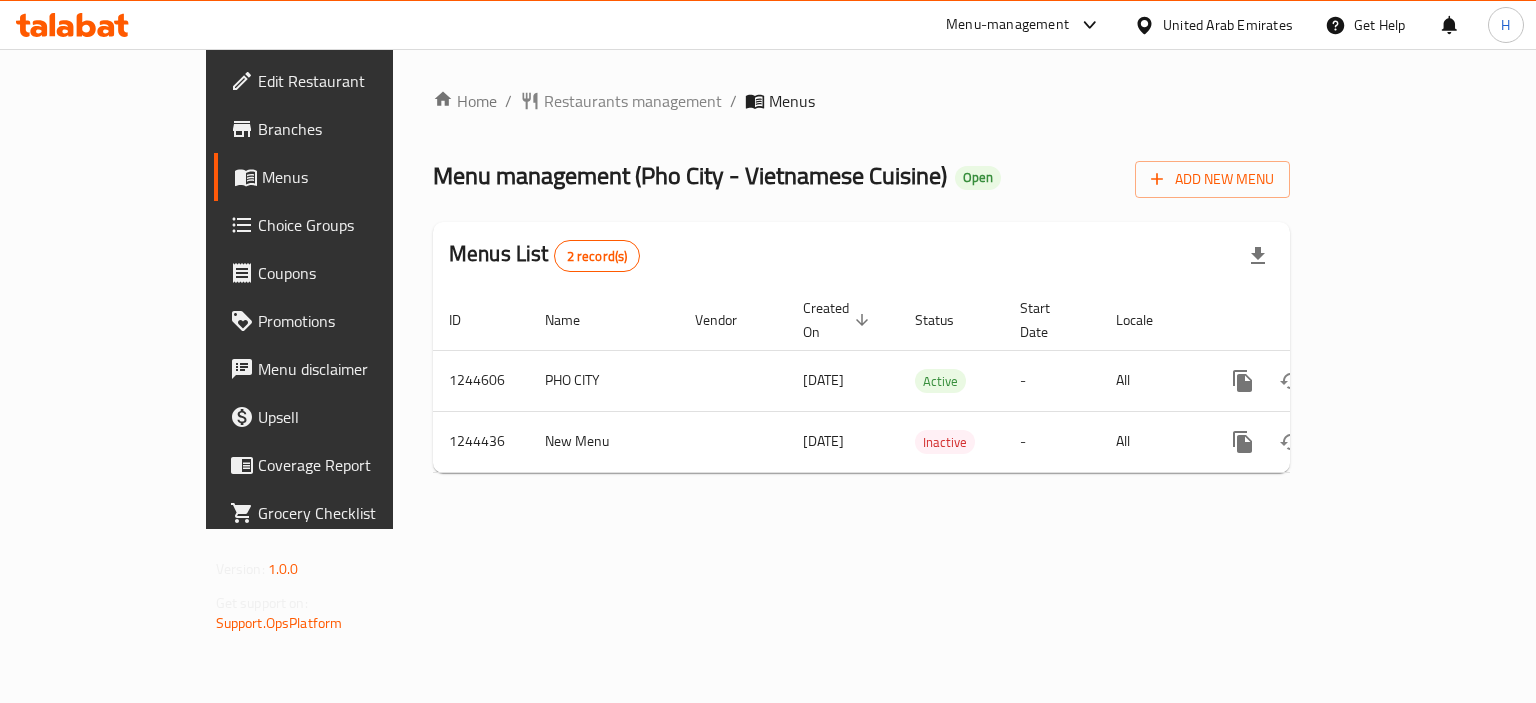 scroll, scrollTop: 0, scrollLeft: 0, axis: both 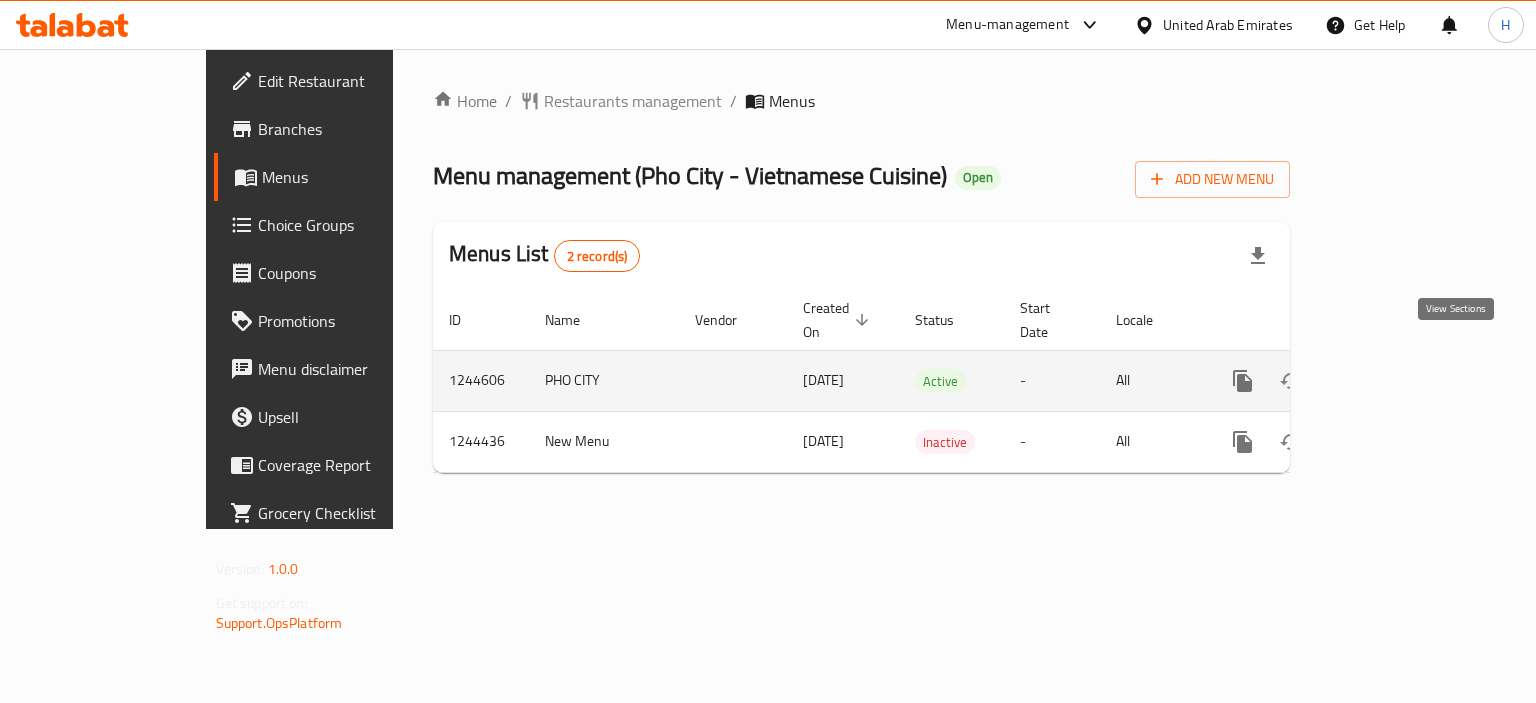 click 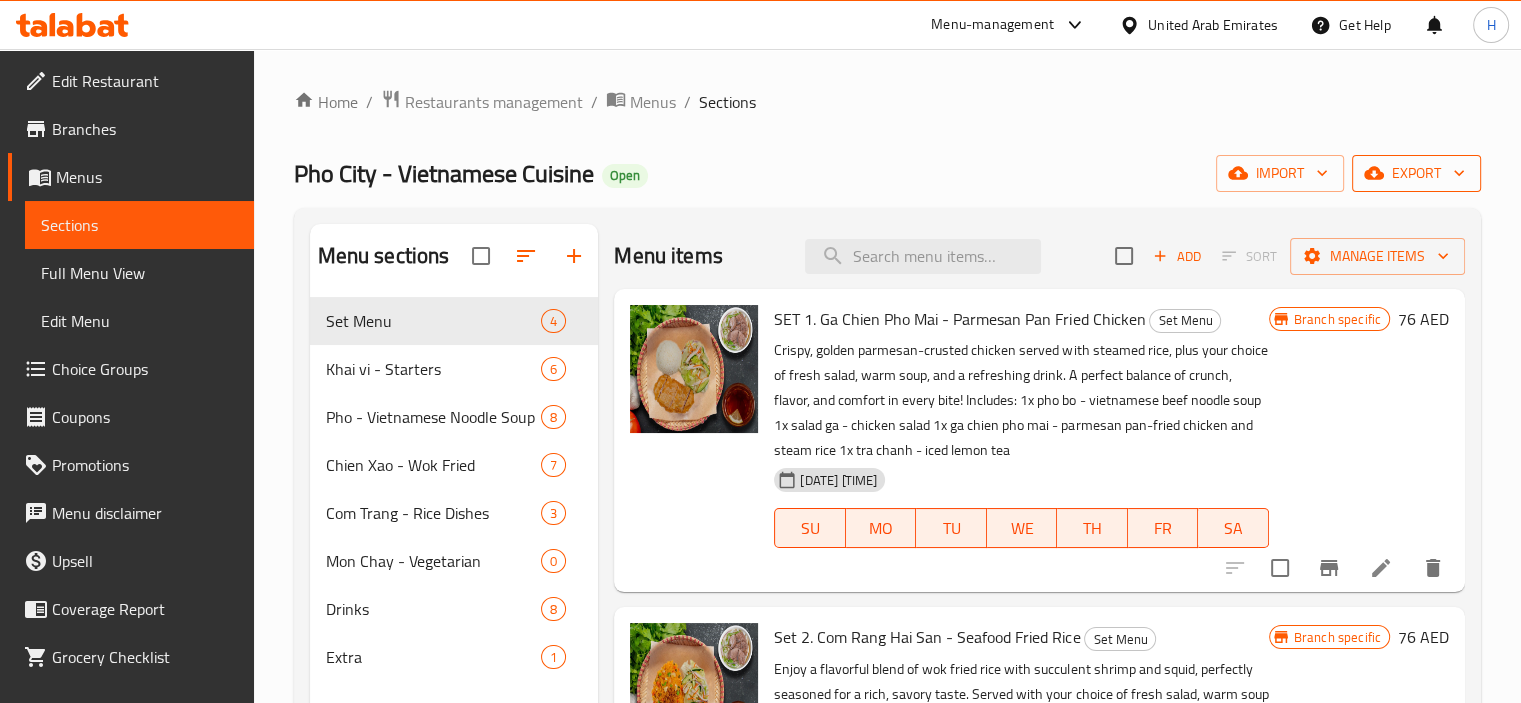 click on "export" at bounding box center [1416, 173] 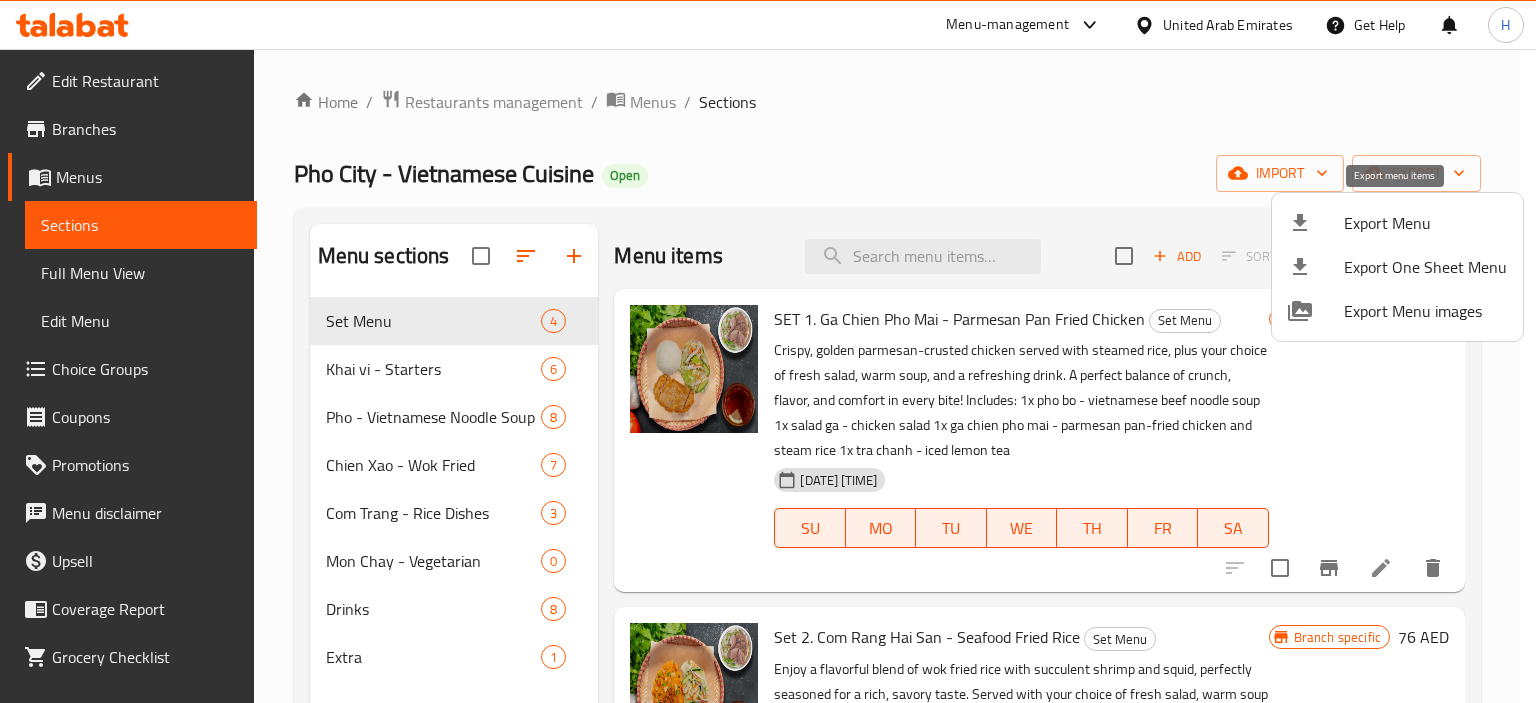click on "Export Menu" at bounding box center (1425, 223) 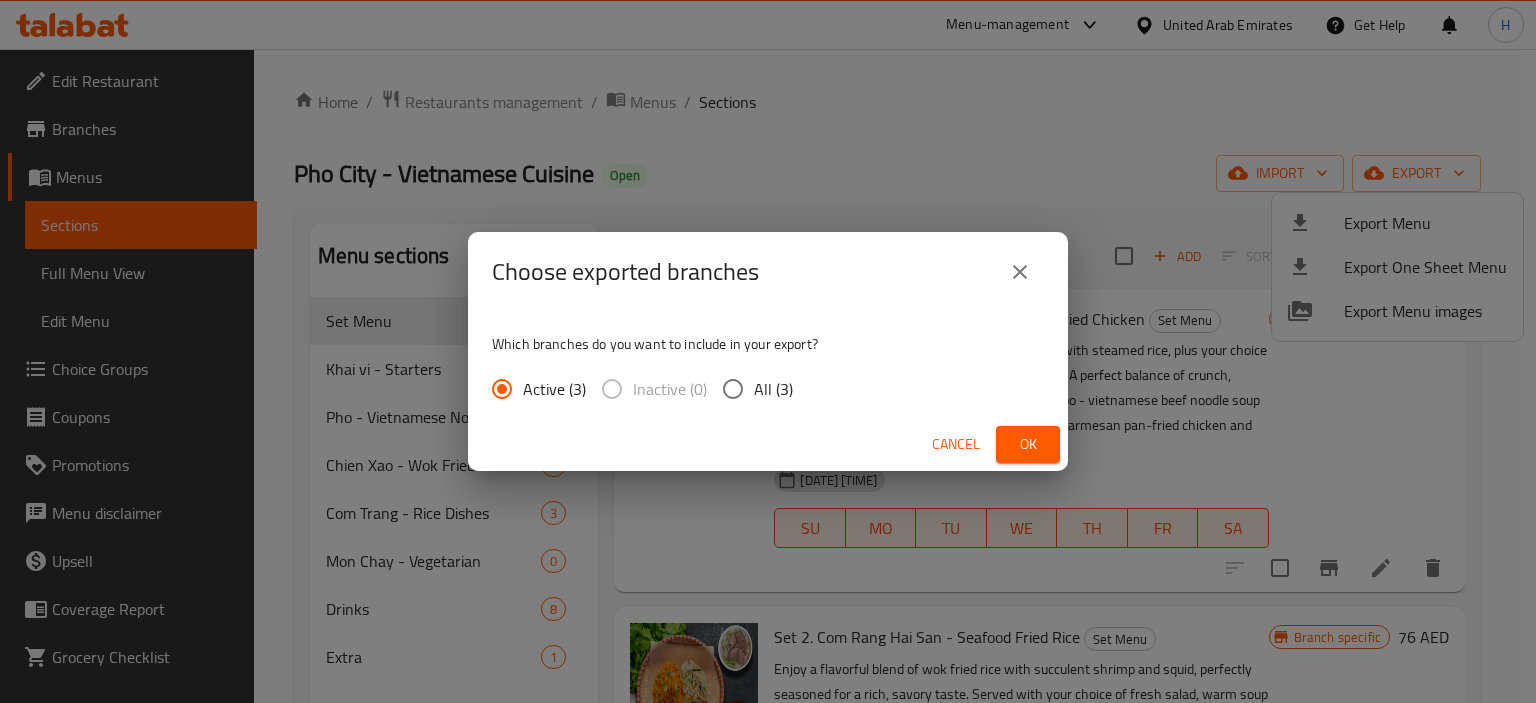 click on "All (3)" at bounding box center [773, 389] 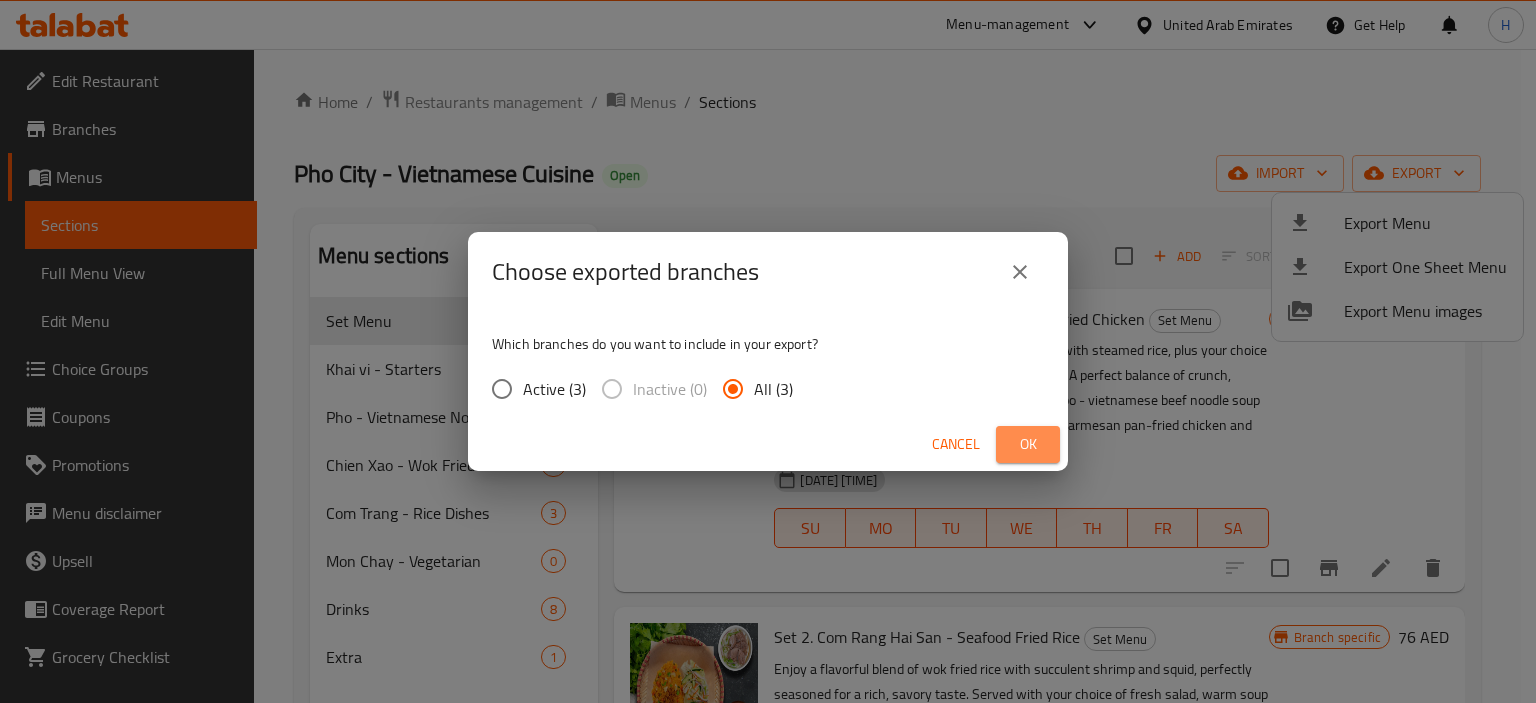 click on "Ok" at bounding box center (1028, 444) 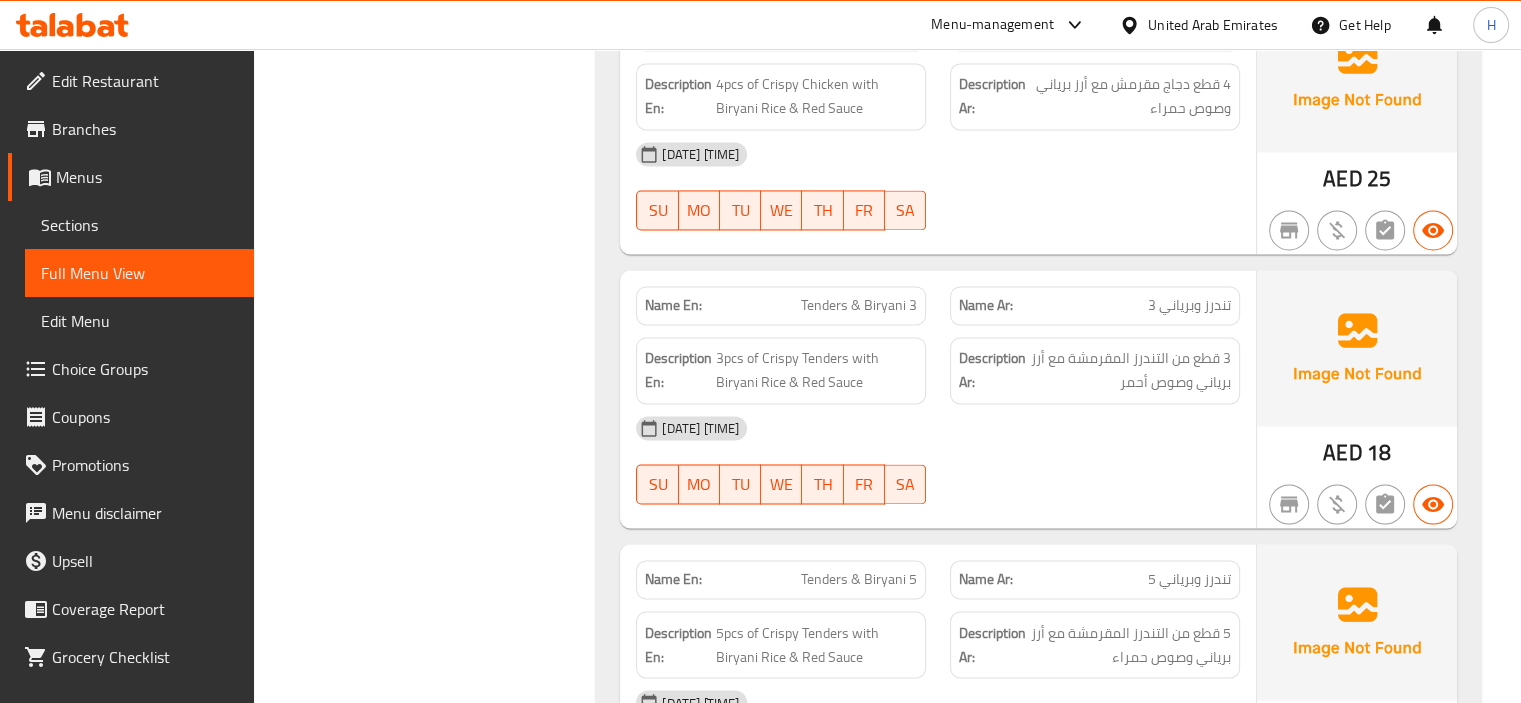 scroll, scrollTop: 3083, scrollLeft: 0, axis: vertical 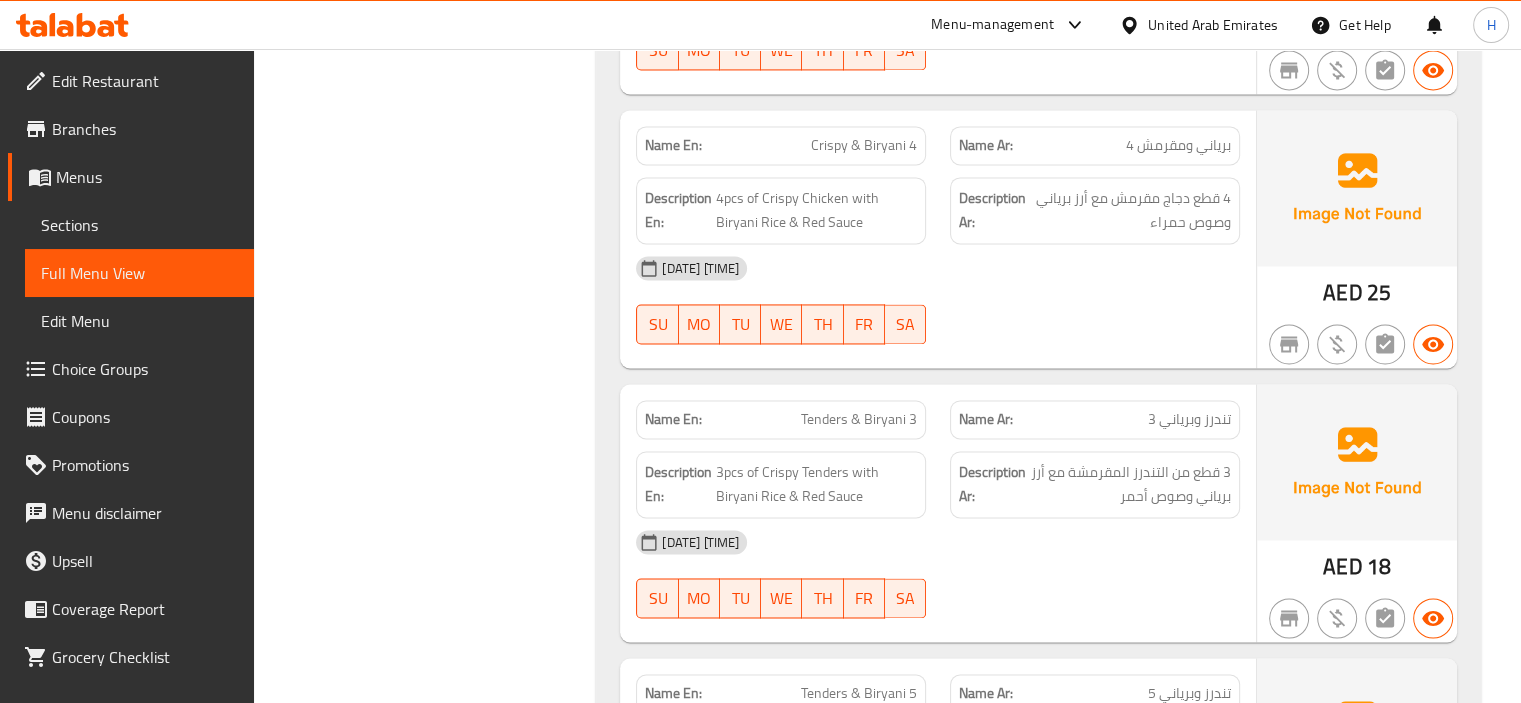 click 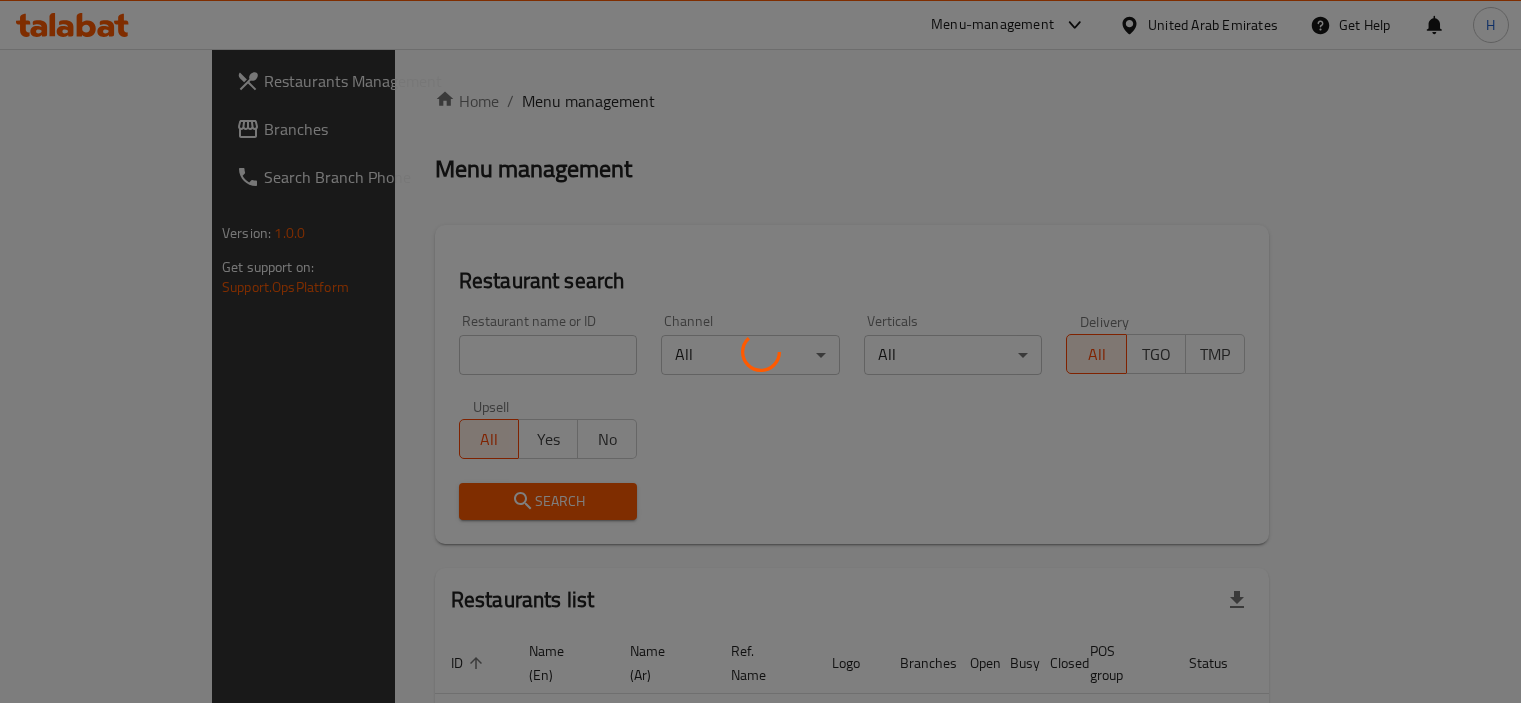 scroll, scrollTop: 94, scrollLeft: 0, axis: vertical 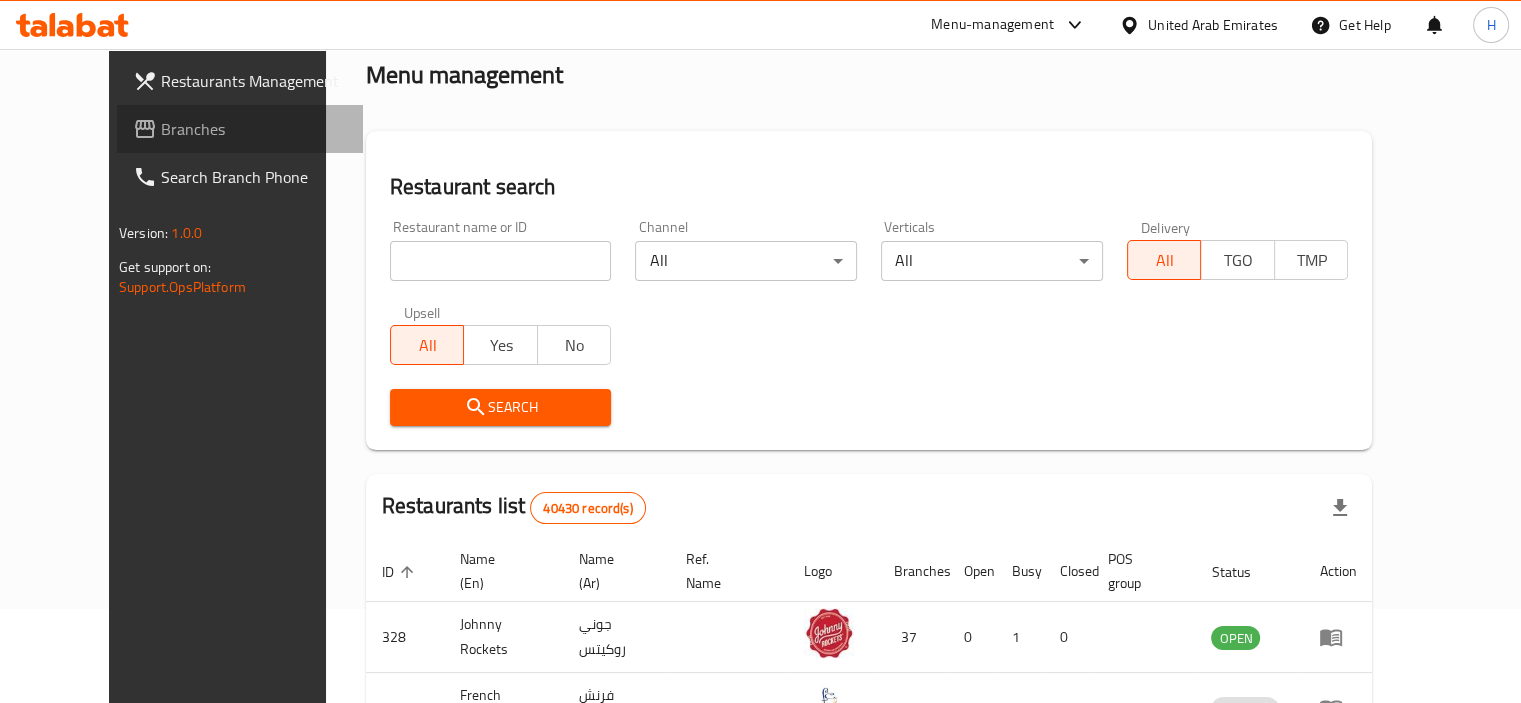 click on "Branches" at bounding box center (254, 129) 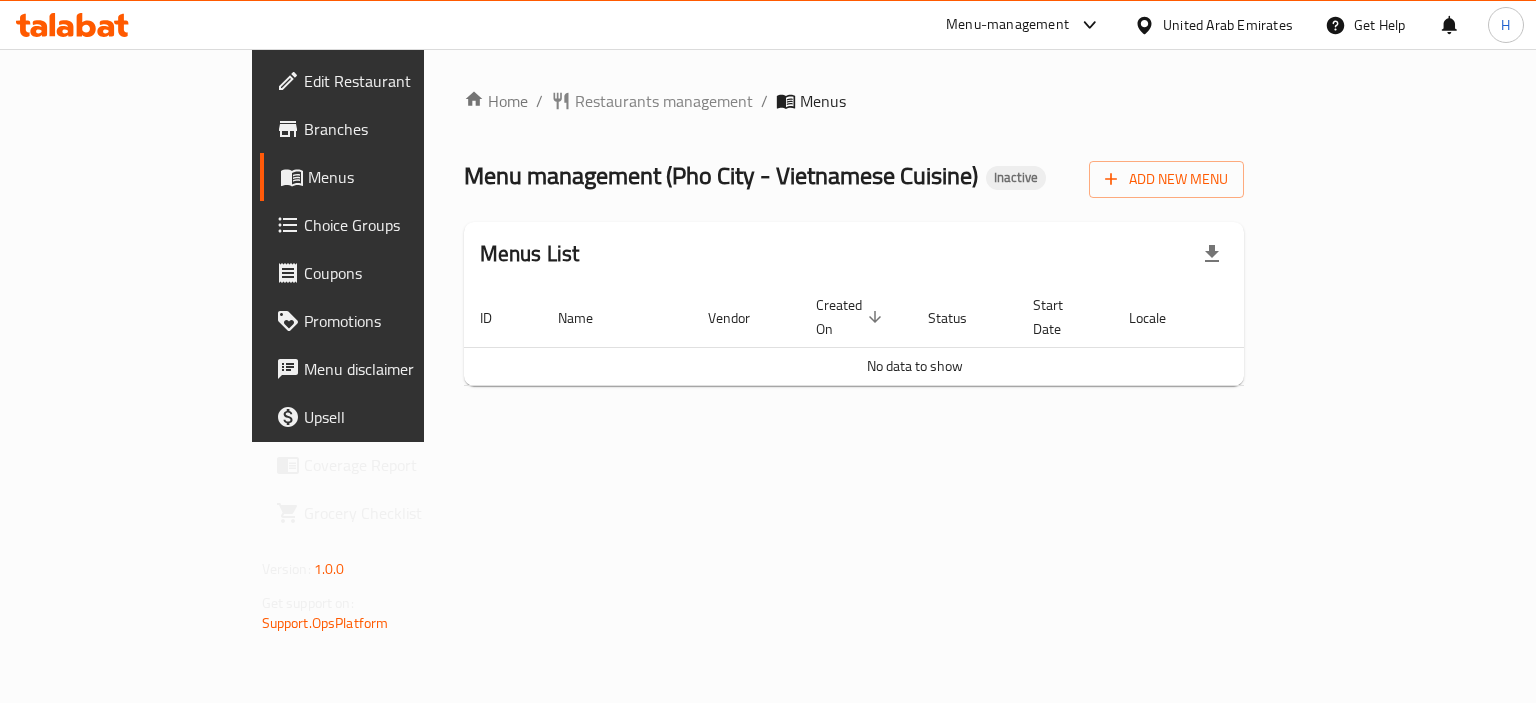 scroll, scrollTop: 0, scrollLeft: 0, axis: both 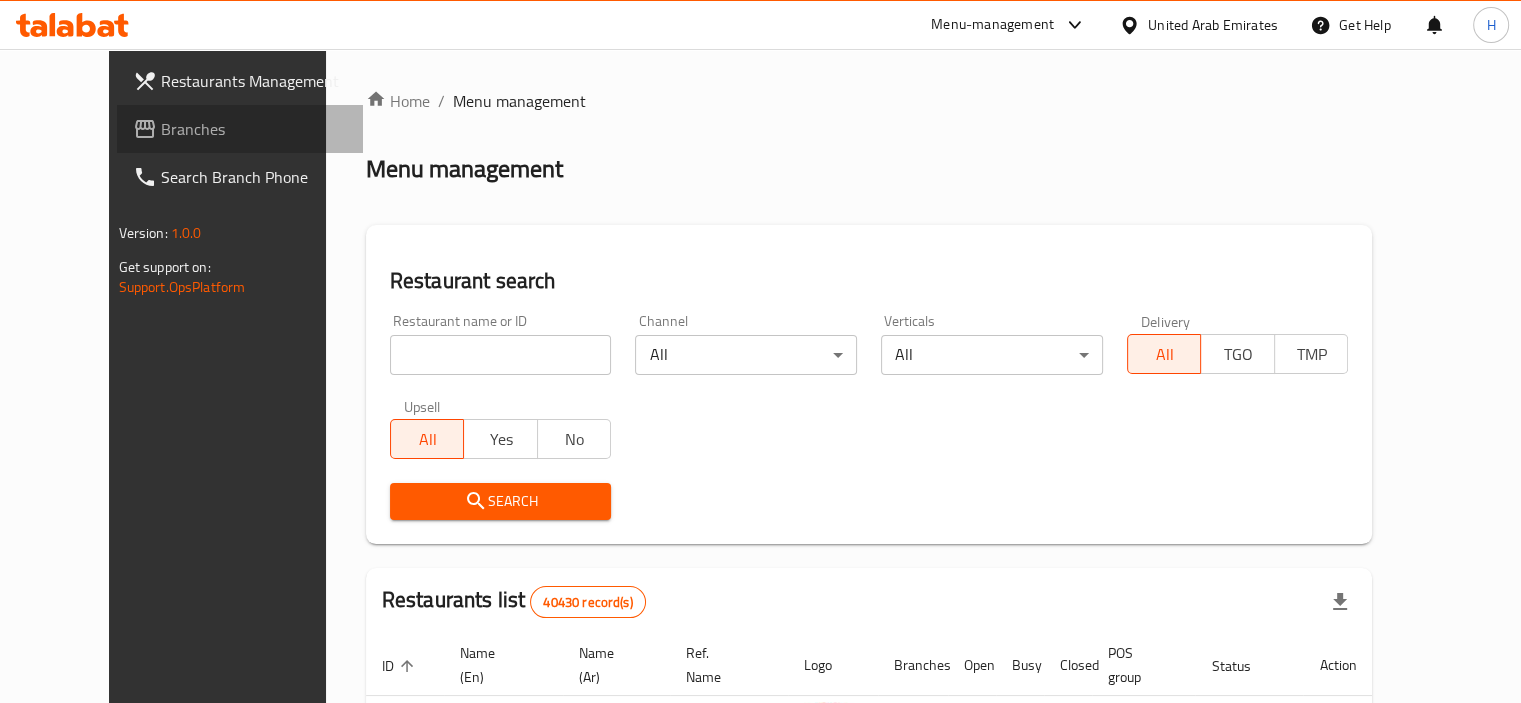 click on "Branches" at bounding box center (254, 129) 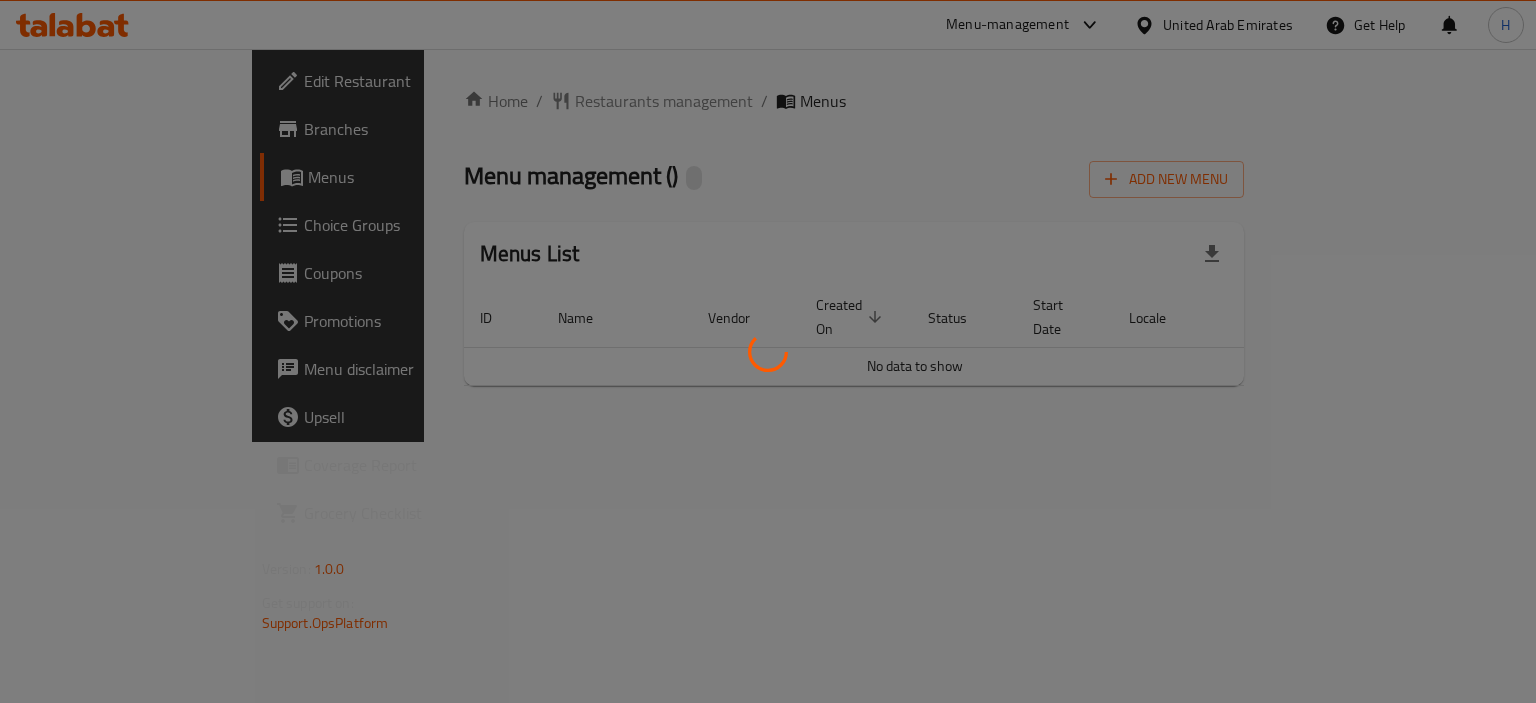 scroll, scrollTop: 0, scrollLeft: 0, axis: both 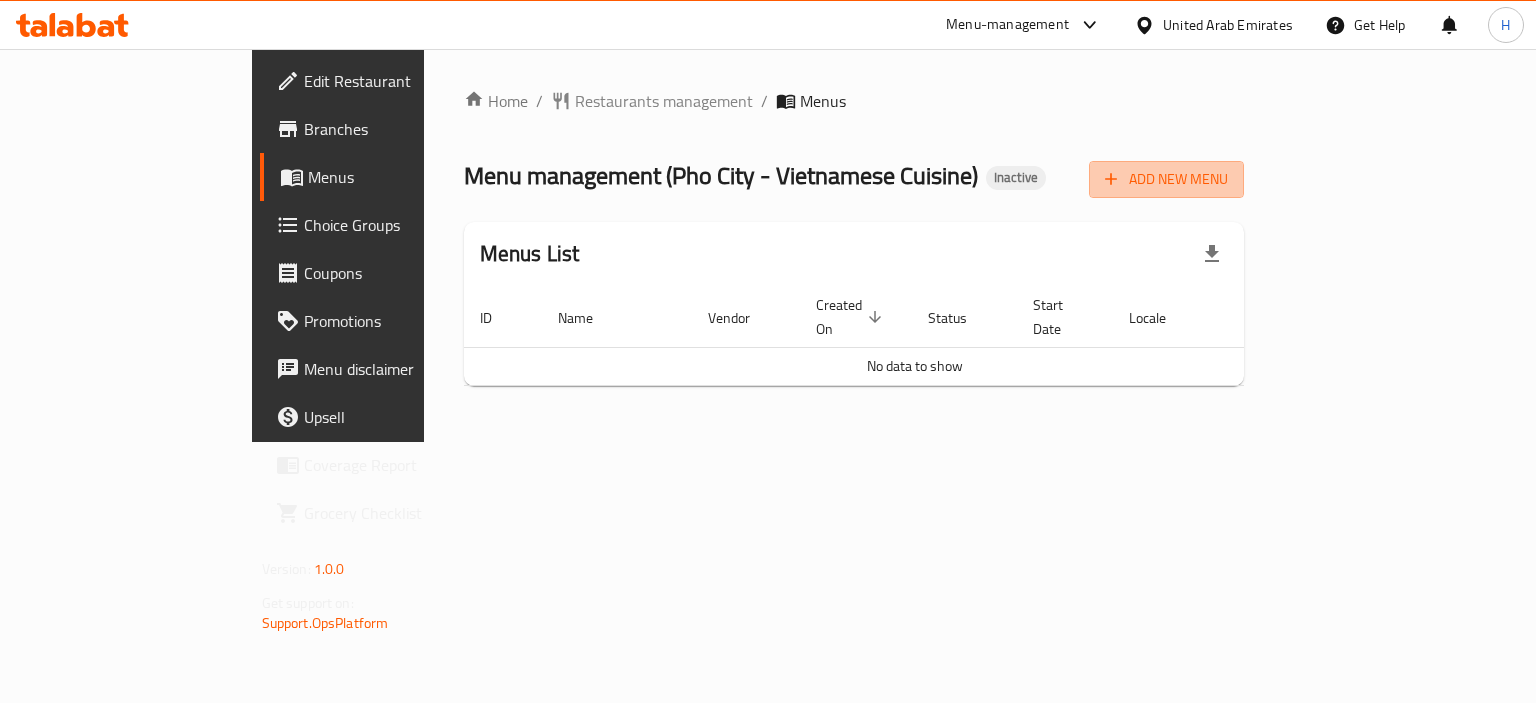 click 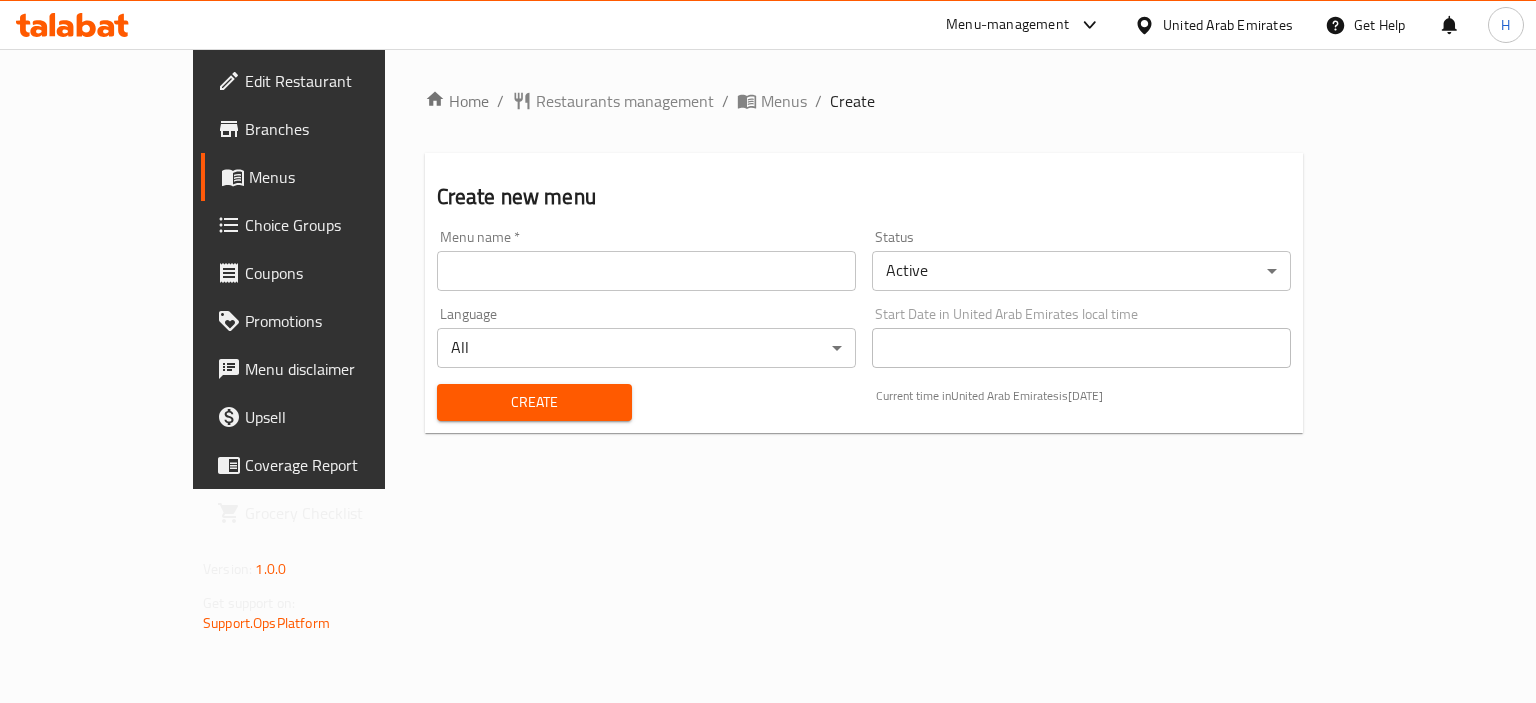 click at bounding box center [646, 271] 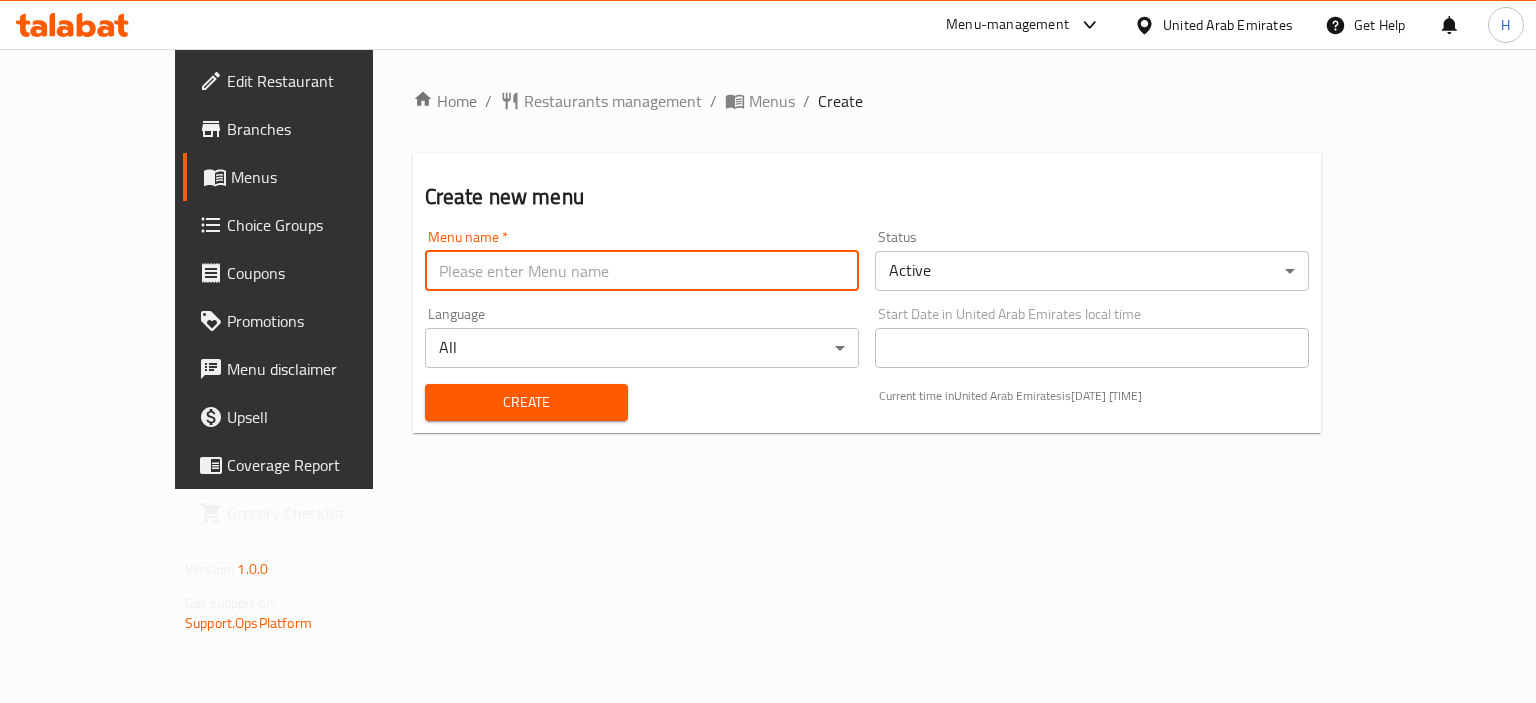 click at bounding box center [642, 271] 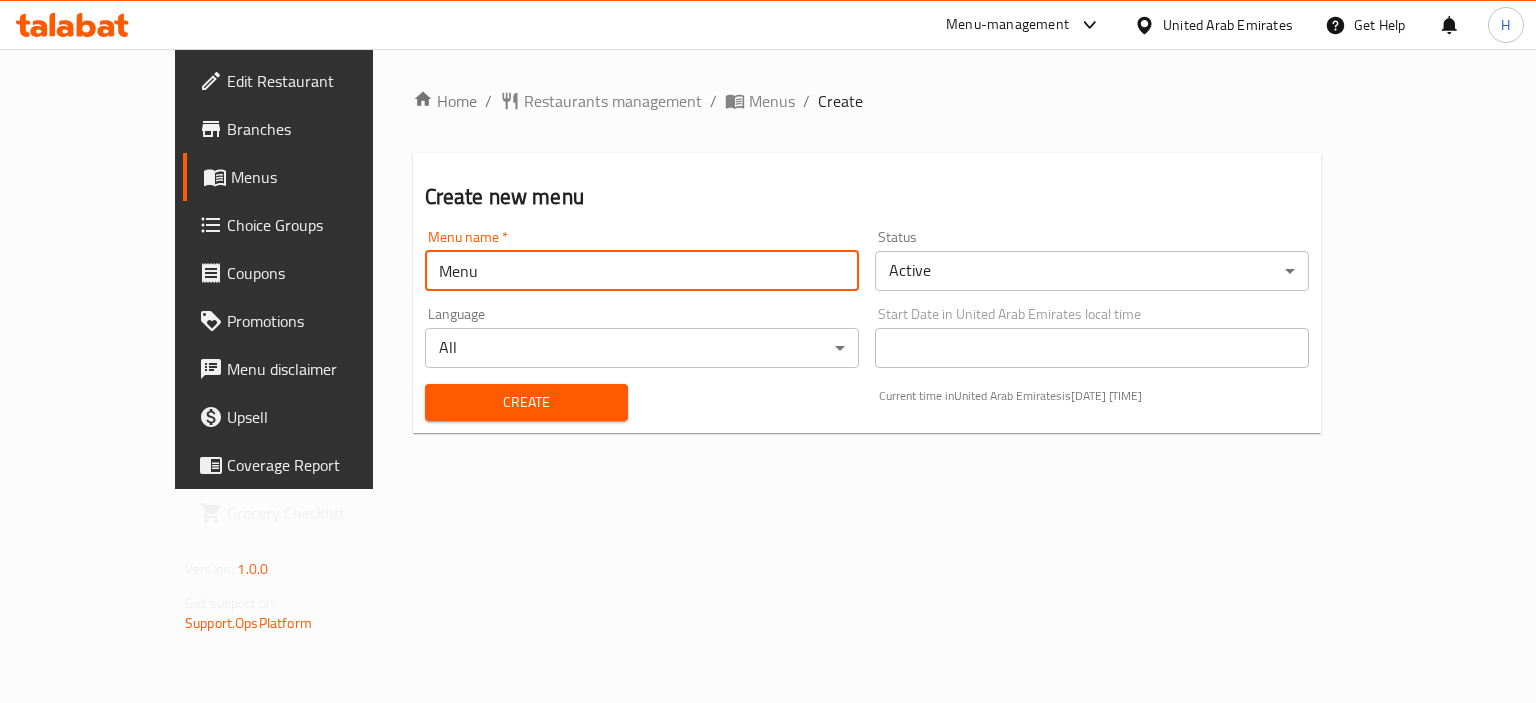 type on "Menu" 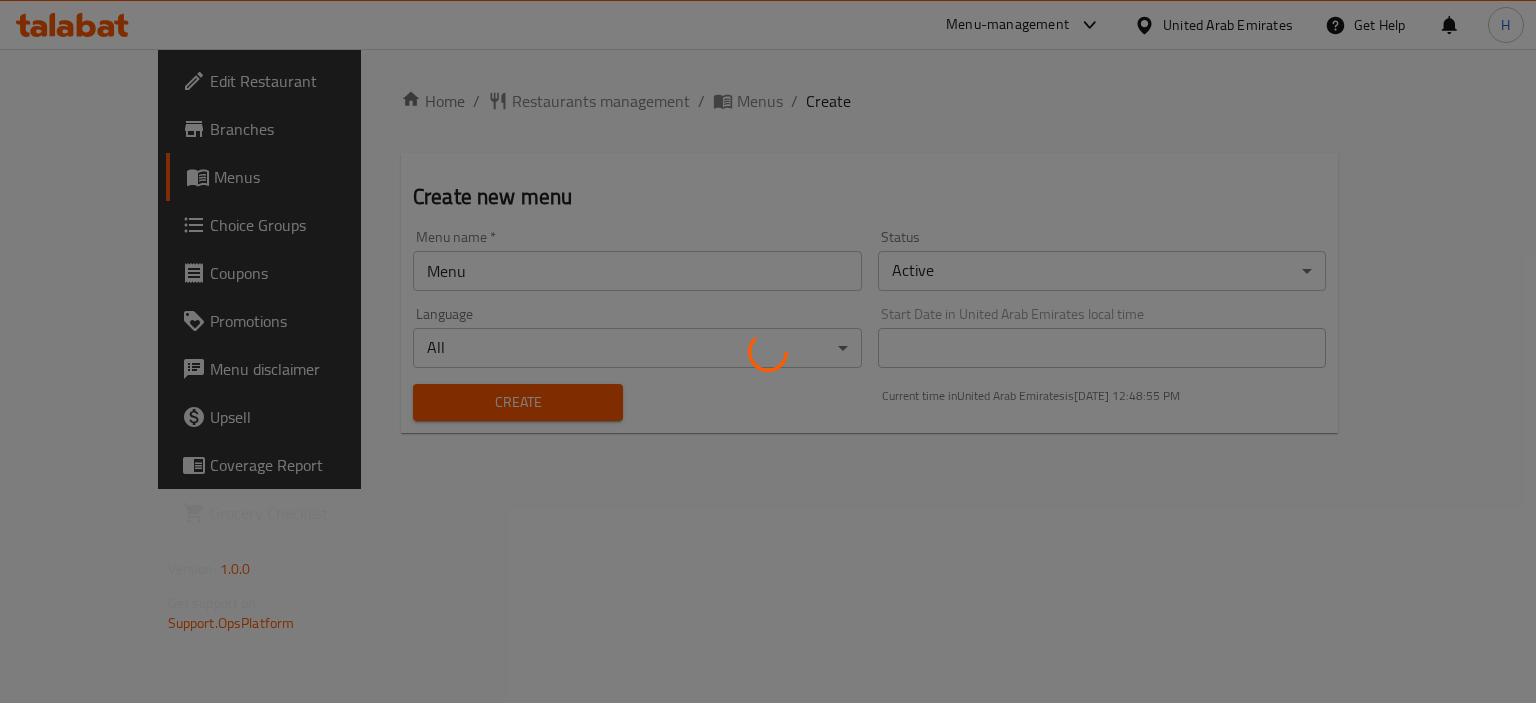 type 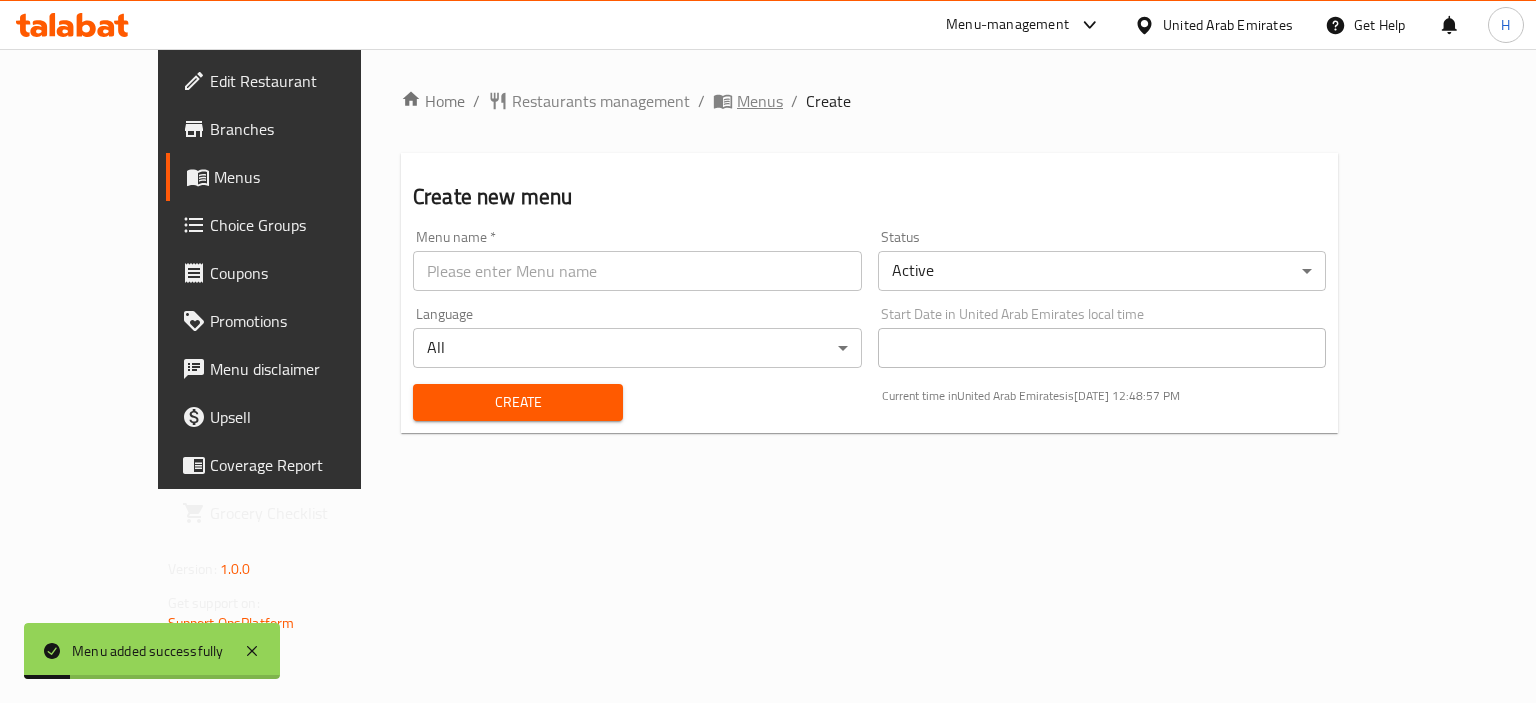 click on "Menus" at bounding box center (760, 101) 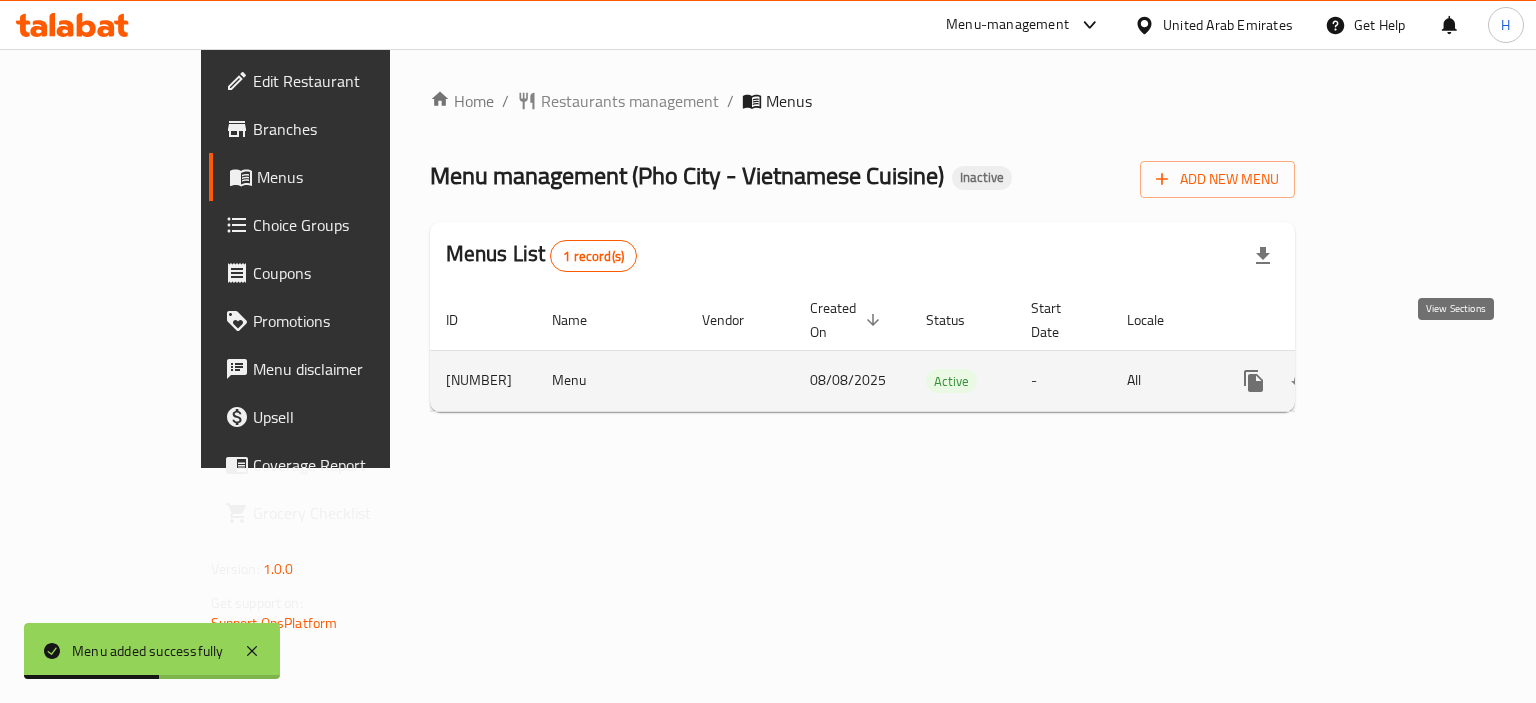 click 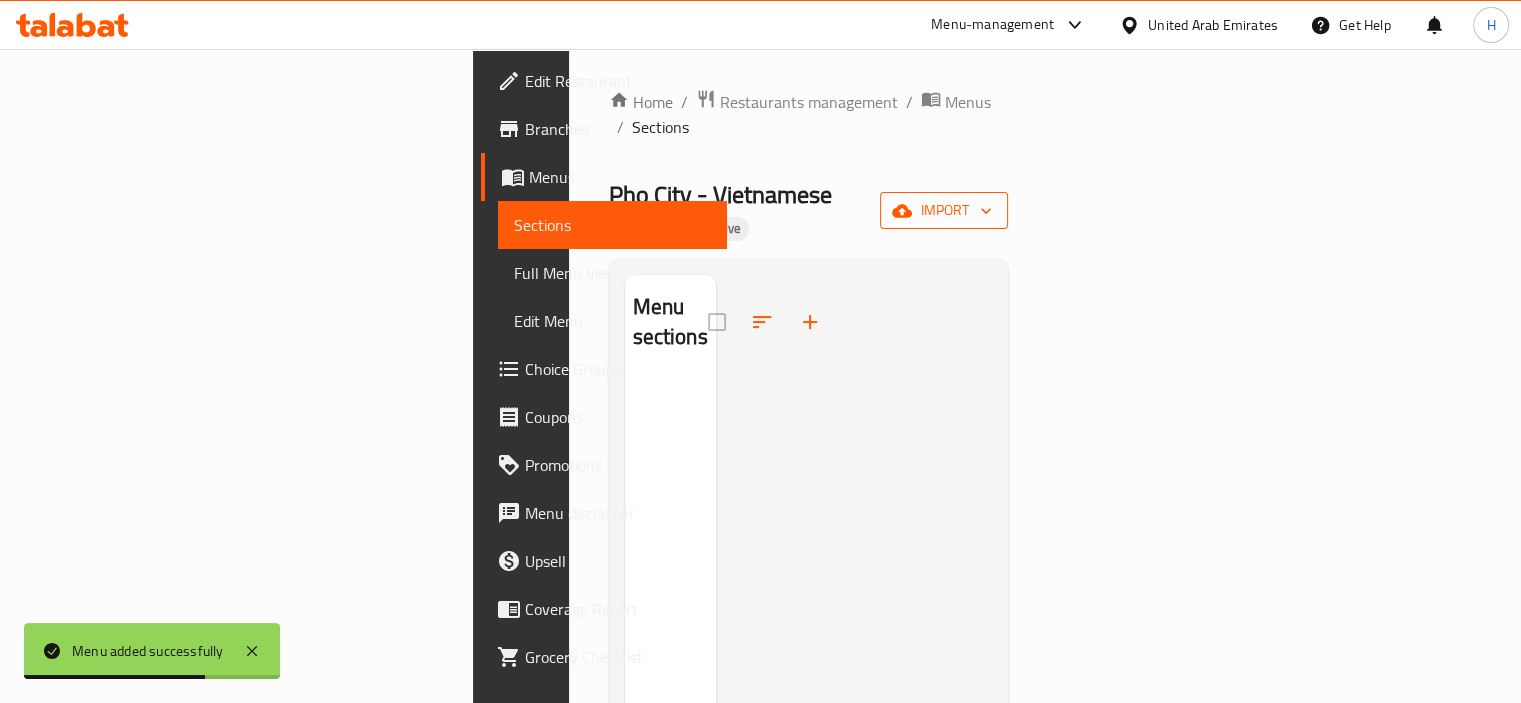click on "import" at bounding box center [944, 210] 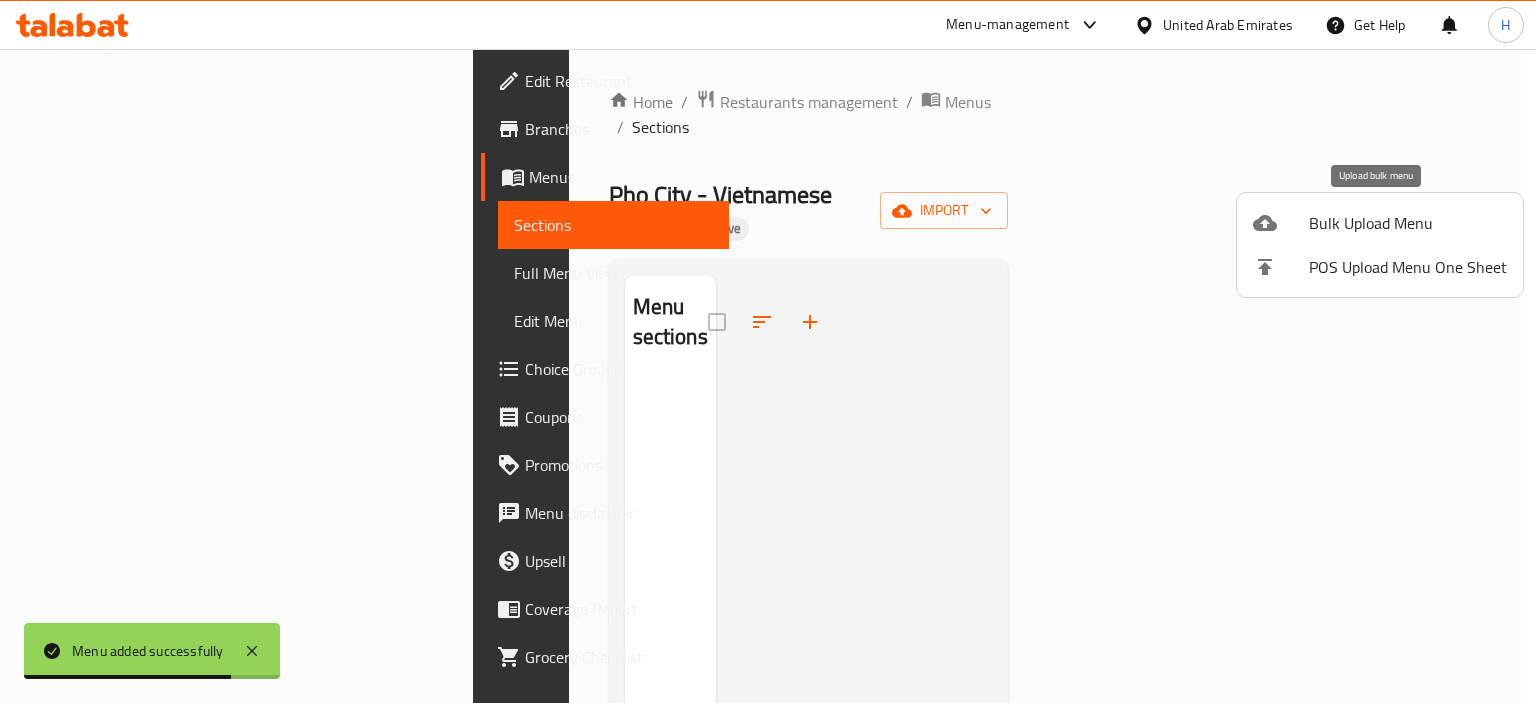 click at bounding box center (1281, 223) 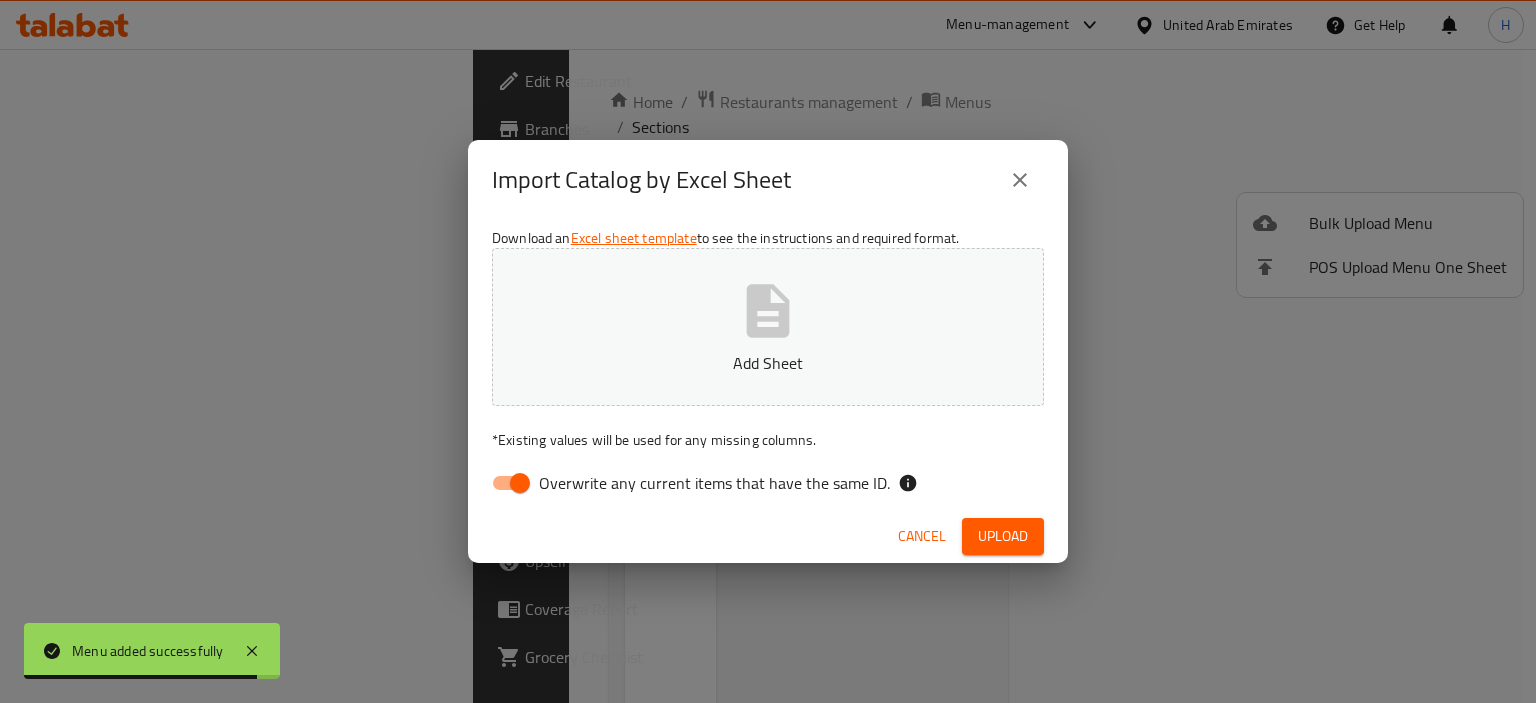 click on "Overwrite any current items that have the same ID." at bounding box center (714, 483) 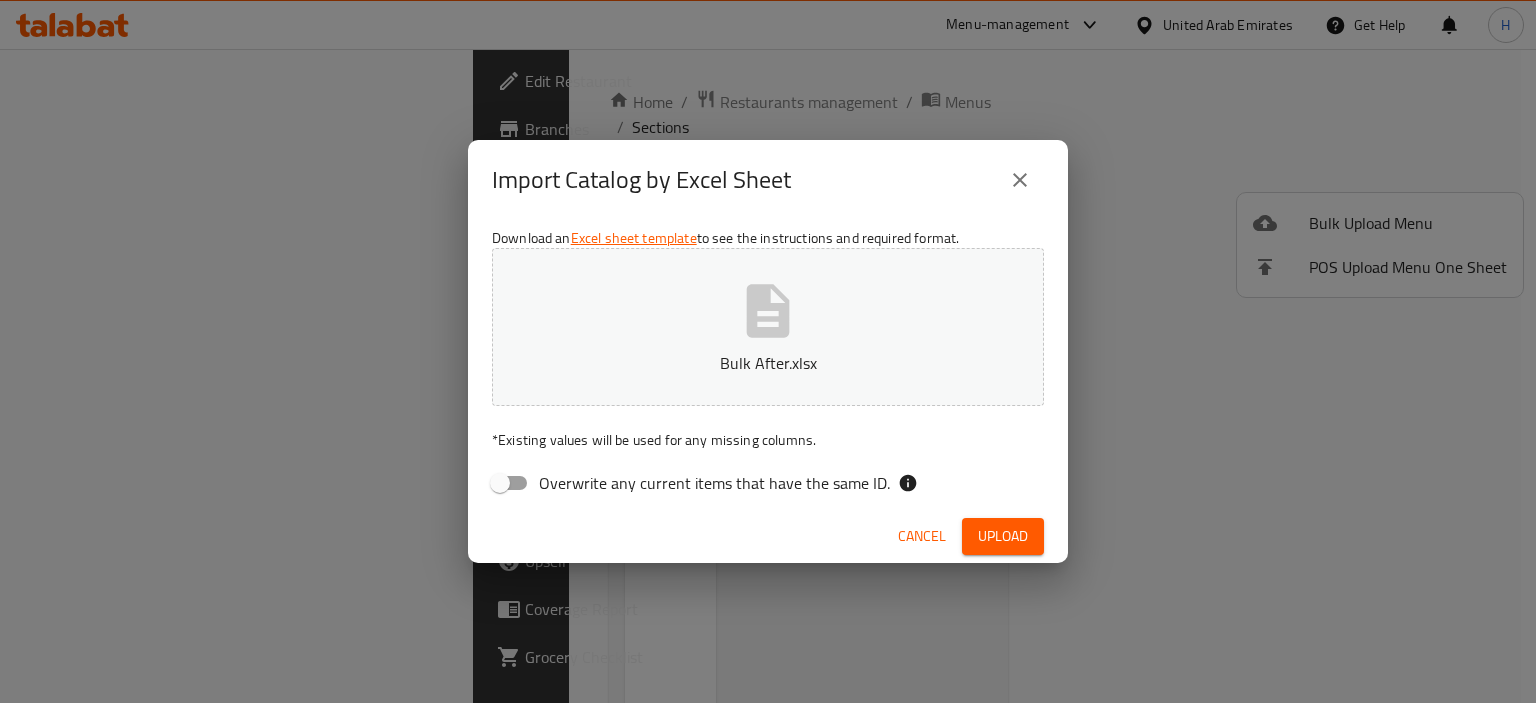 click on "Upload" at bounding box center (1003, 536) 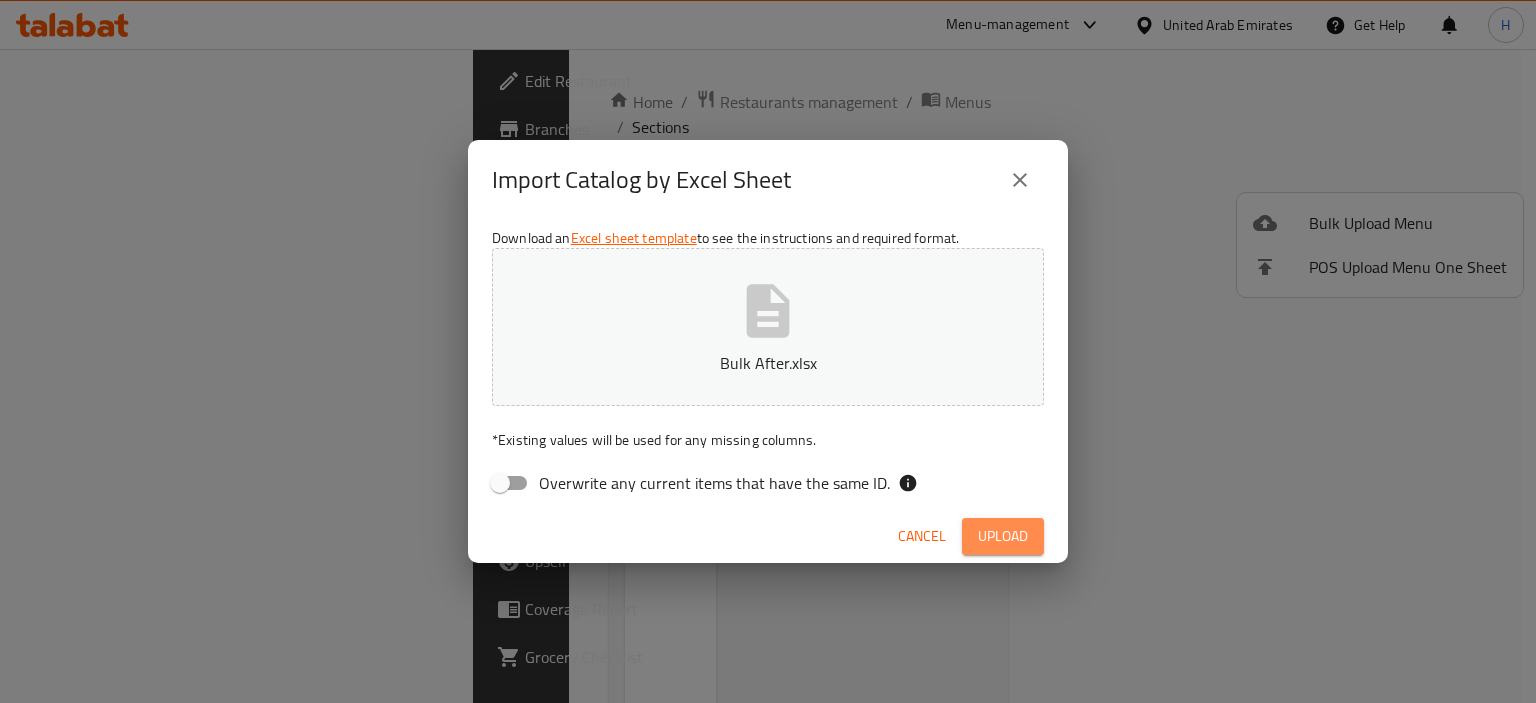 click on "Upload" at bounding box center [1003, 536] 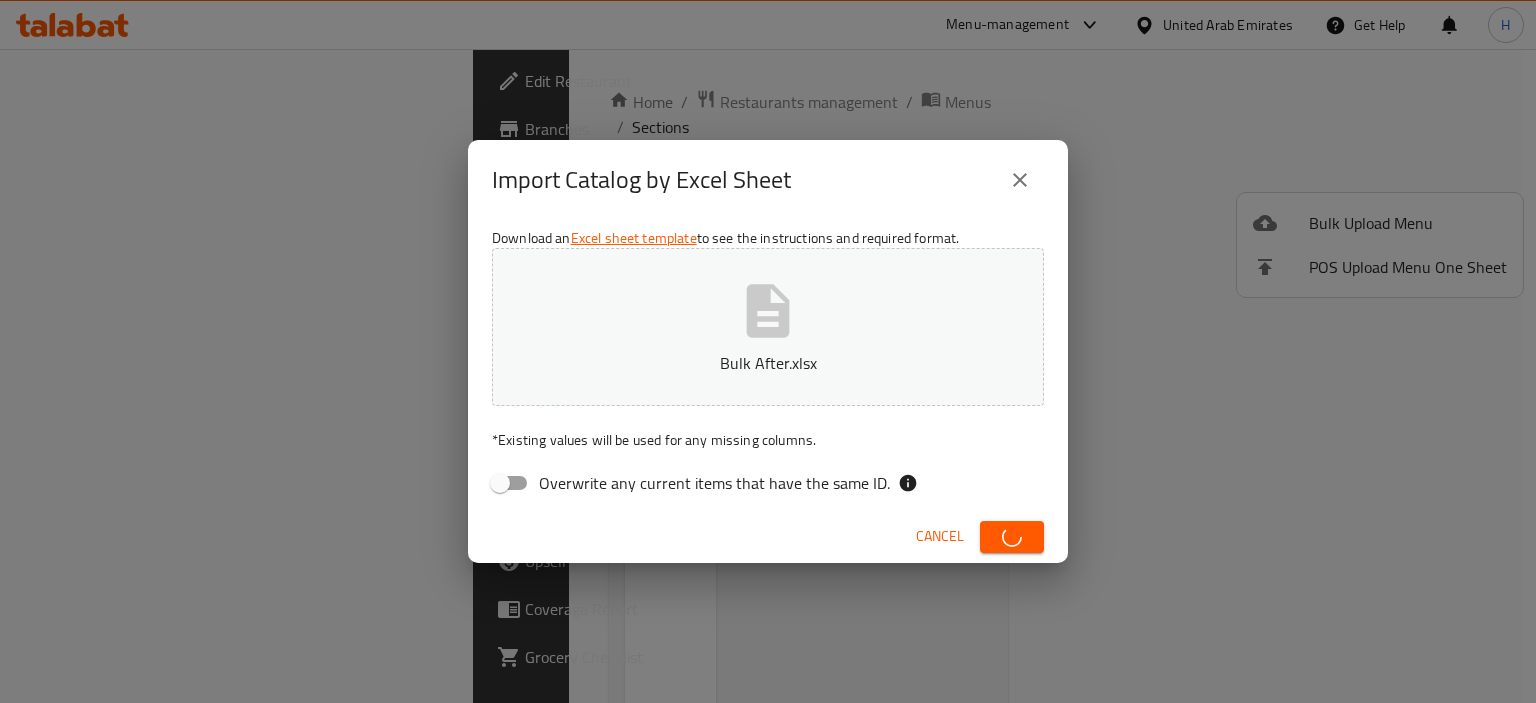 click at bounding box center (1012, 537) 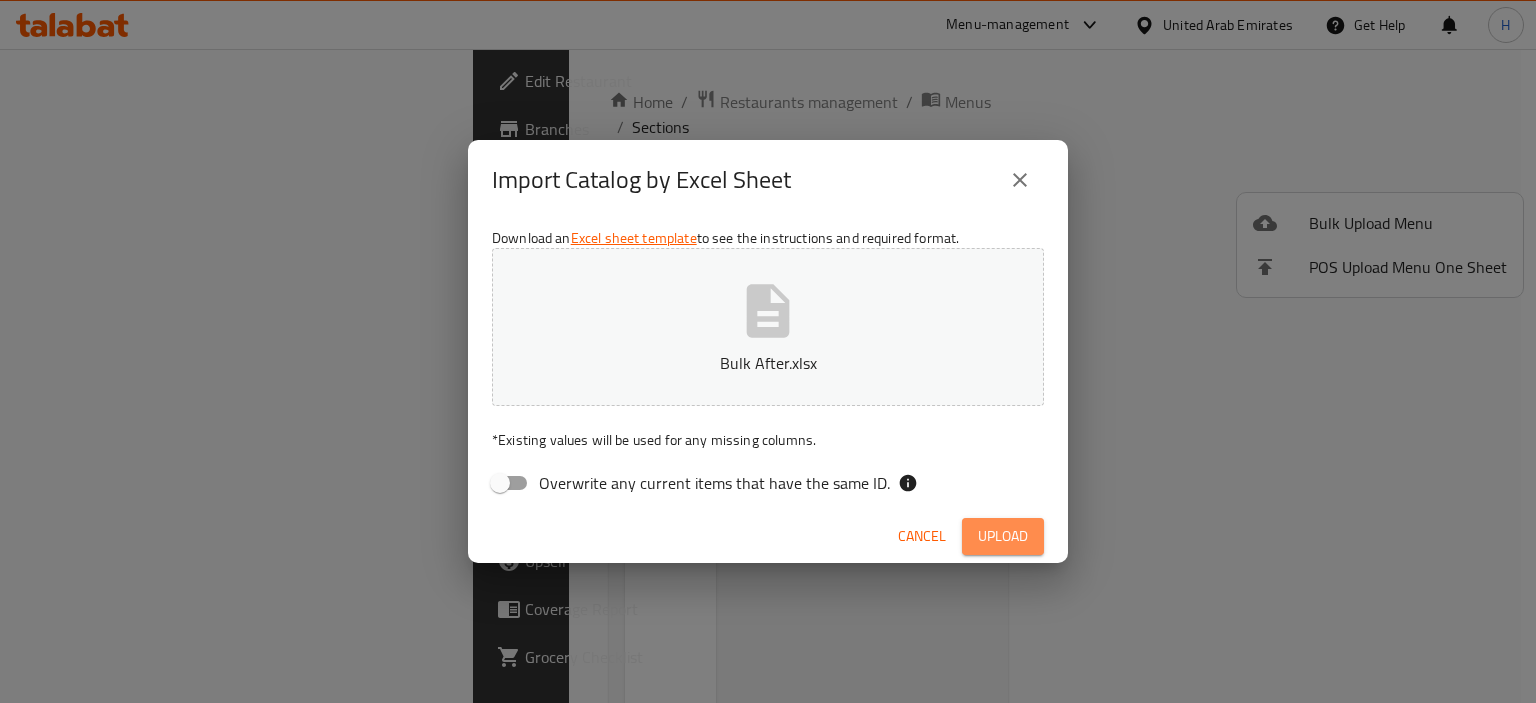 click on "Upload" at bounding box center [1003, 536] 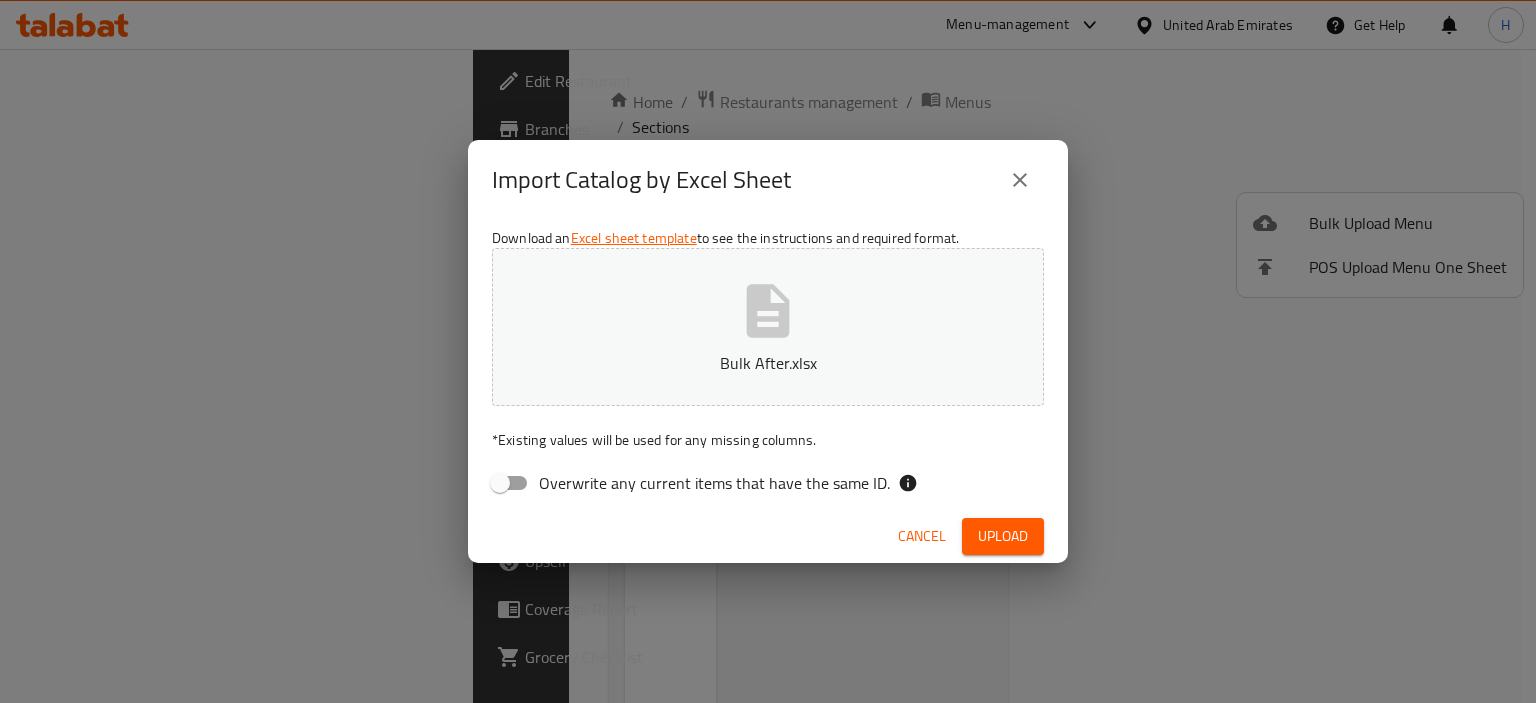 type 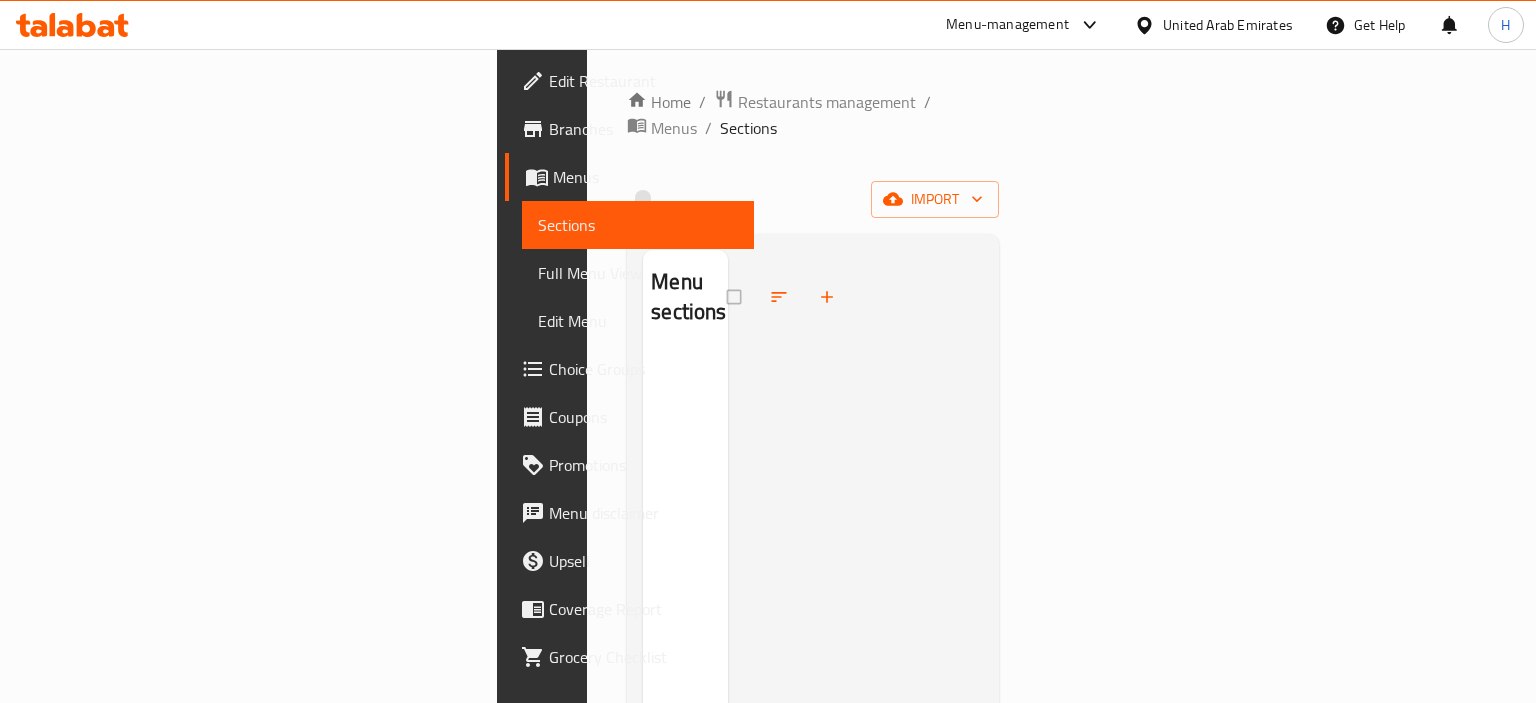 scroll, scrollTop: 0, scrollLeft: 0, axis: both 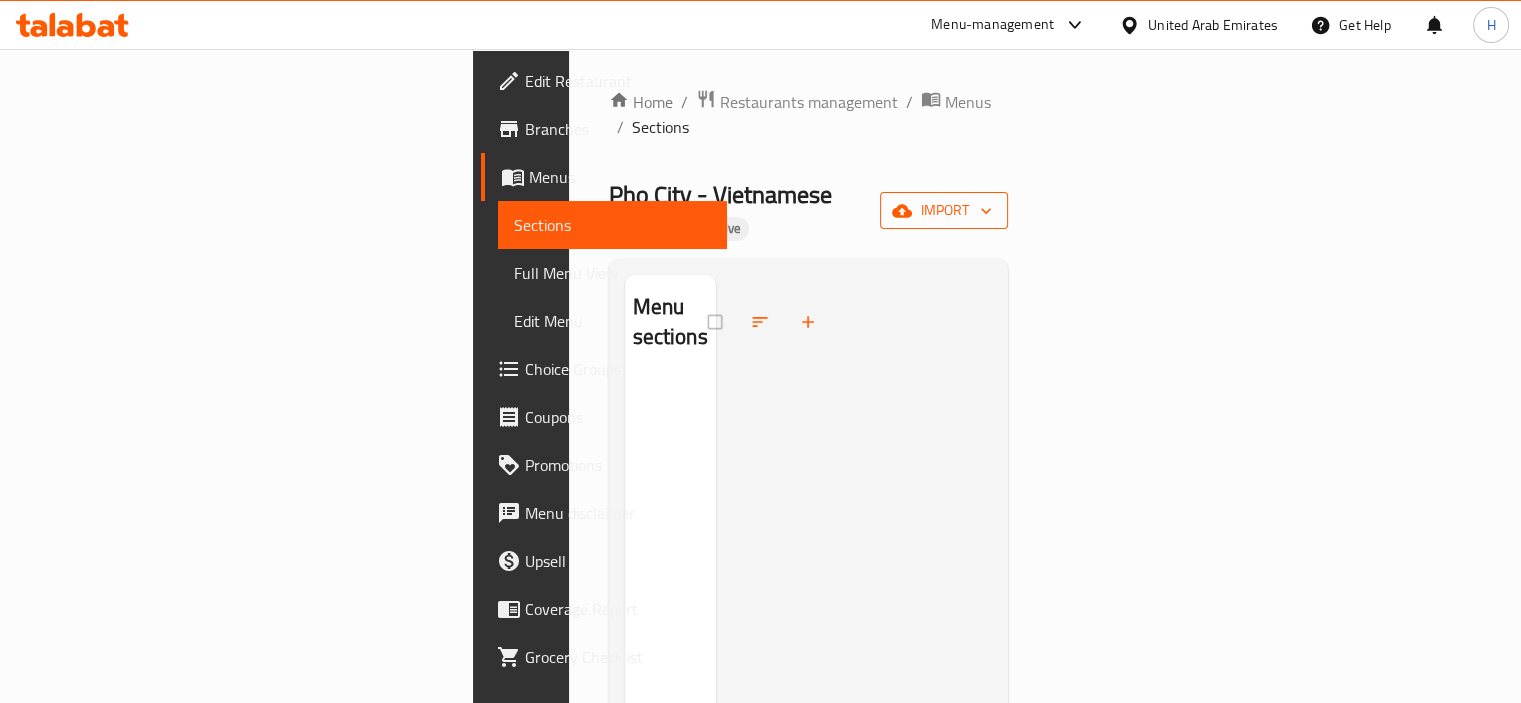 click on "import" at bounding box center (944, 210) 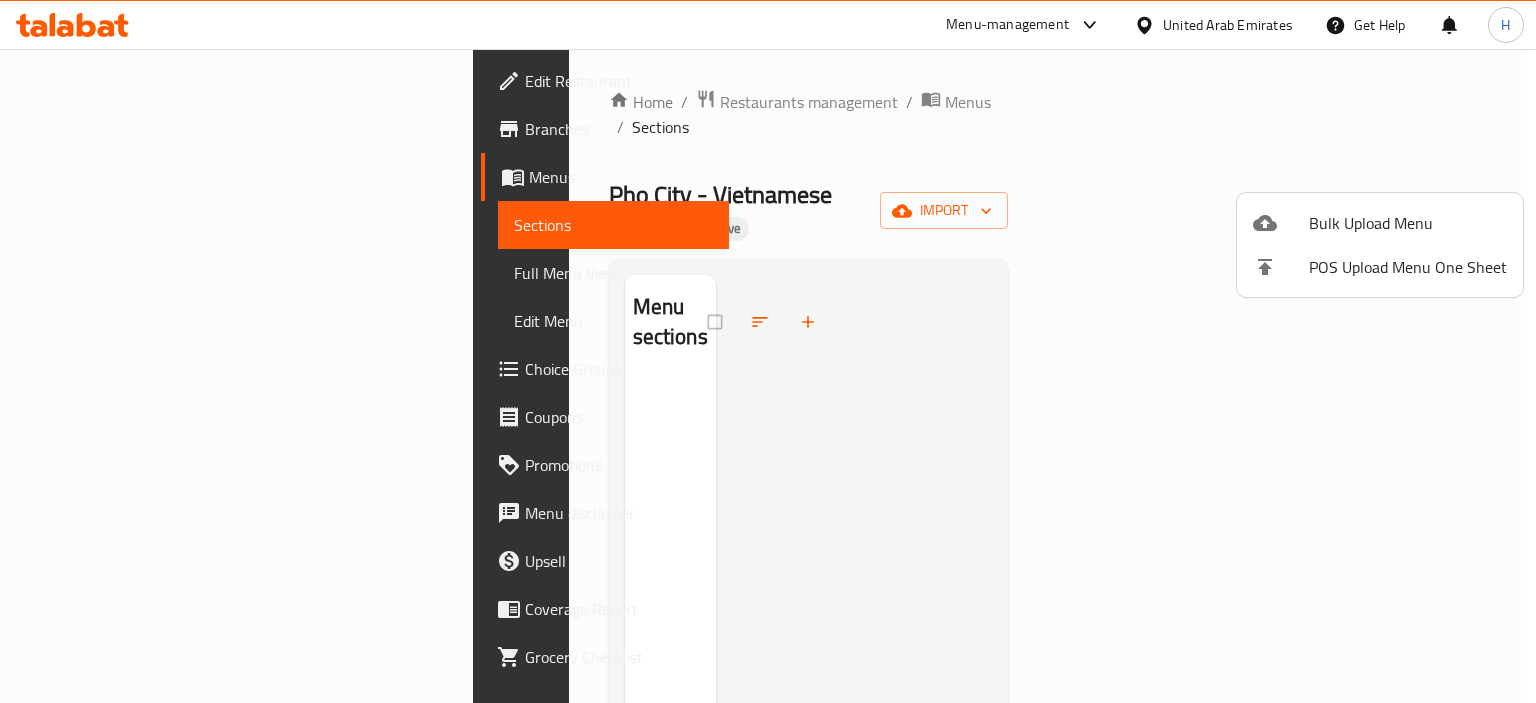 click at bounding box center (1281, 223) 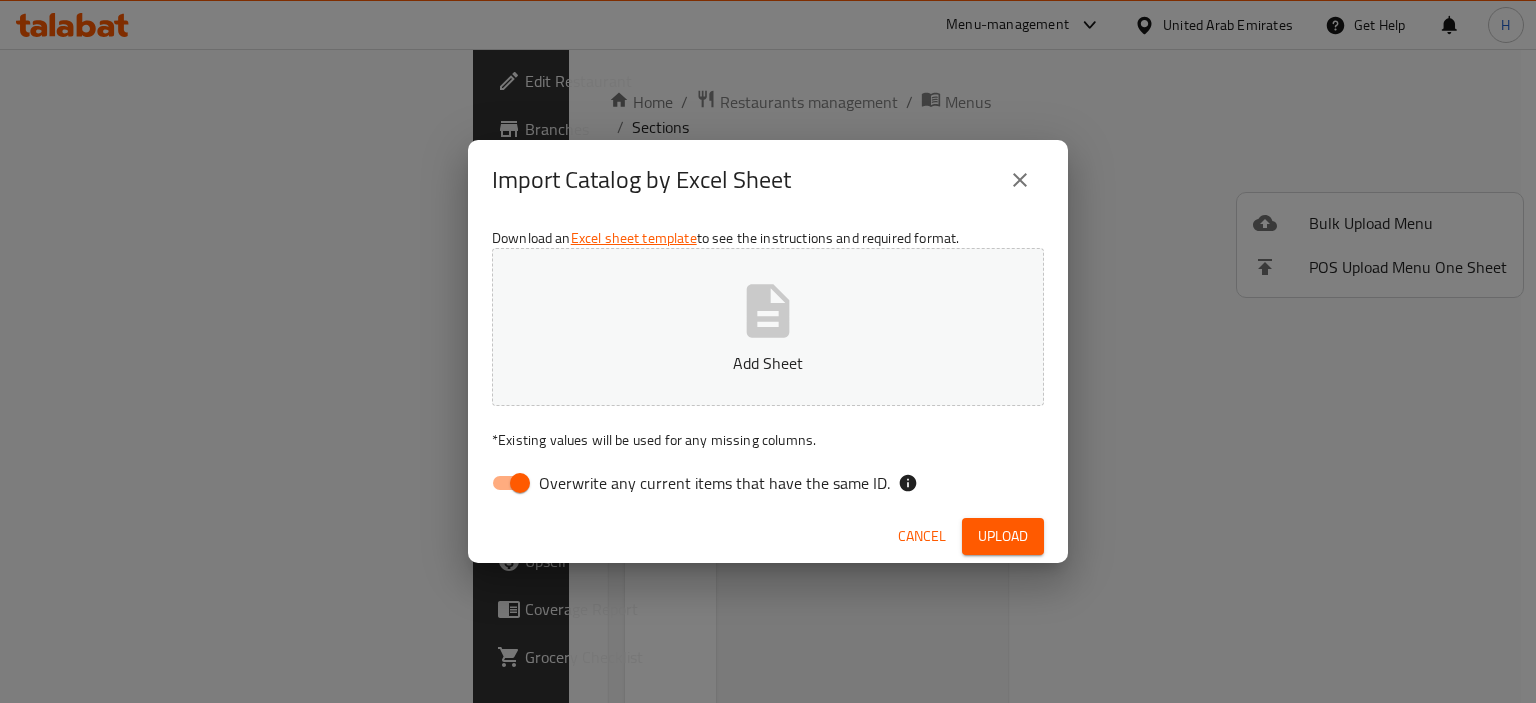 click on "Overwrite any current items that have the same ID." at bounding box center (714, 483) 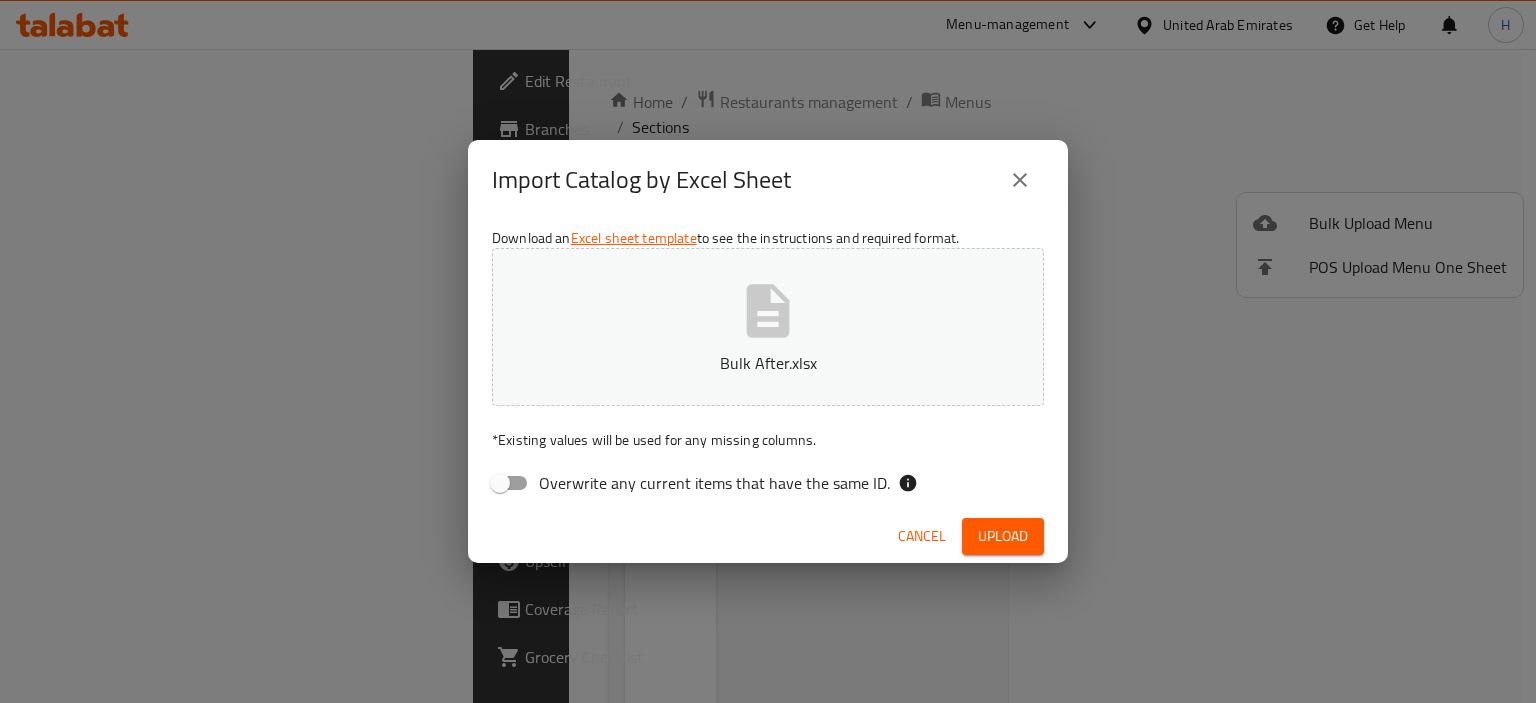 click on "Upload" at bounding box center [1003, 536] 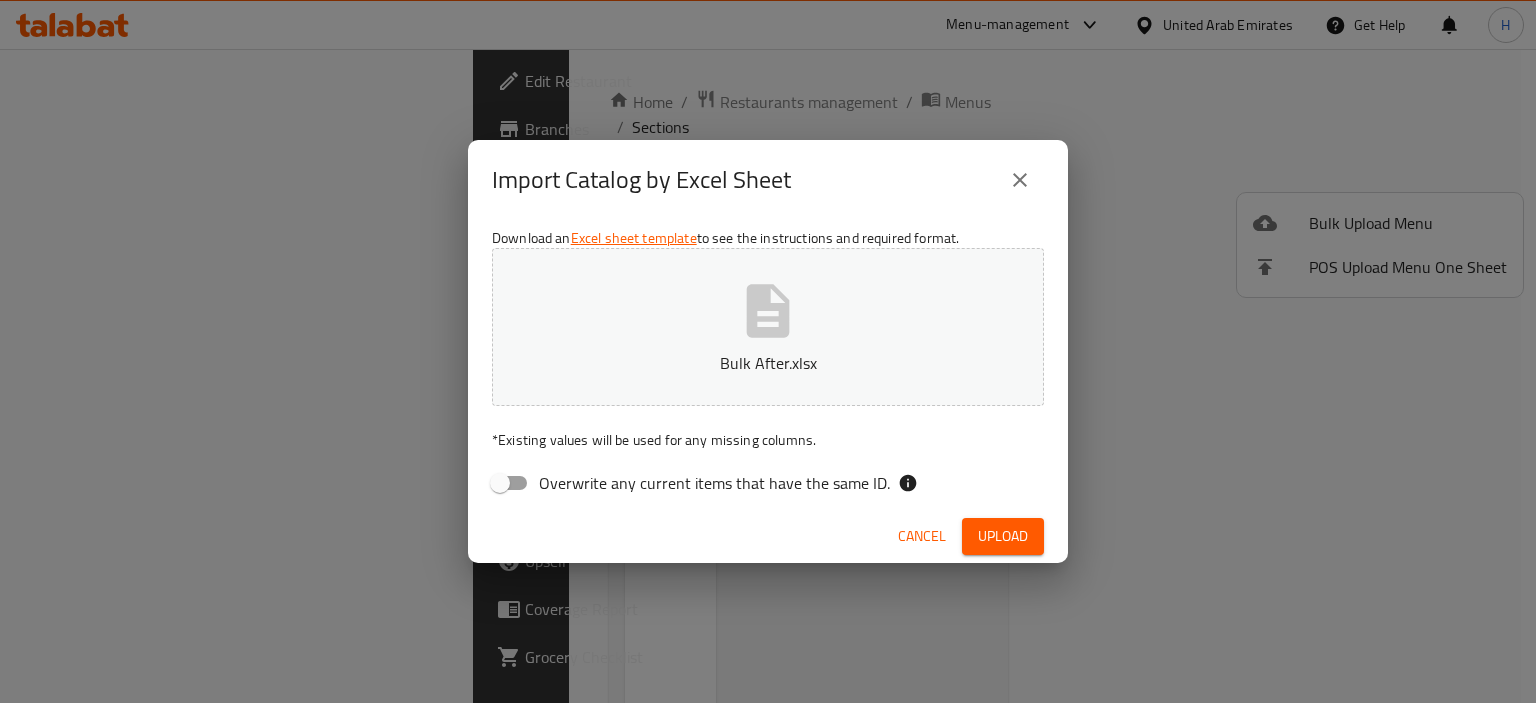 click on "Upload" at bounding box center (1003, 536) 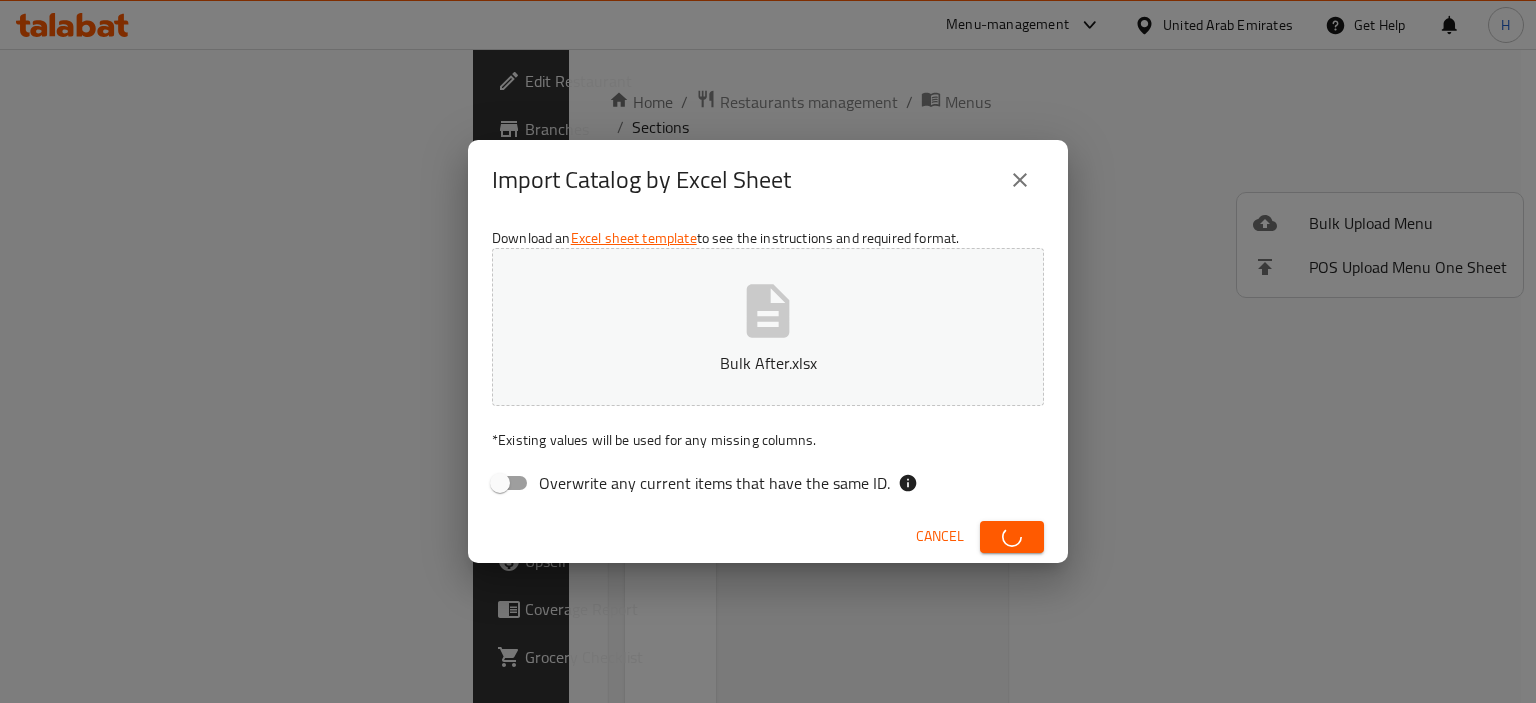 click at bounding box center (1012, 537) 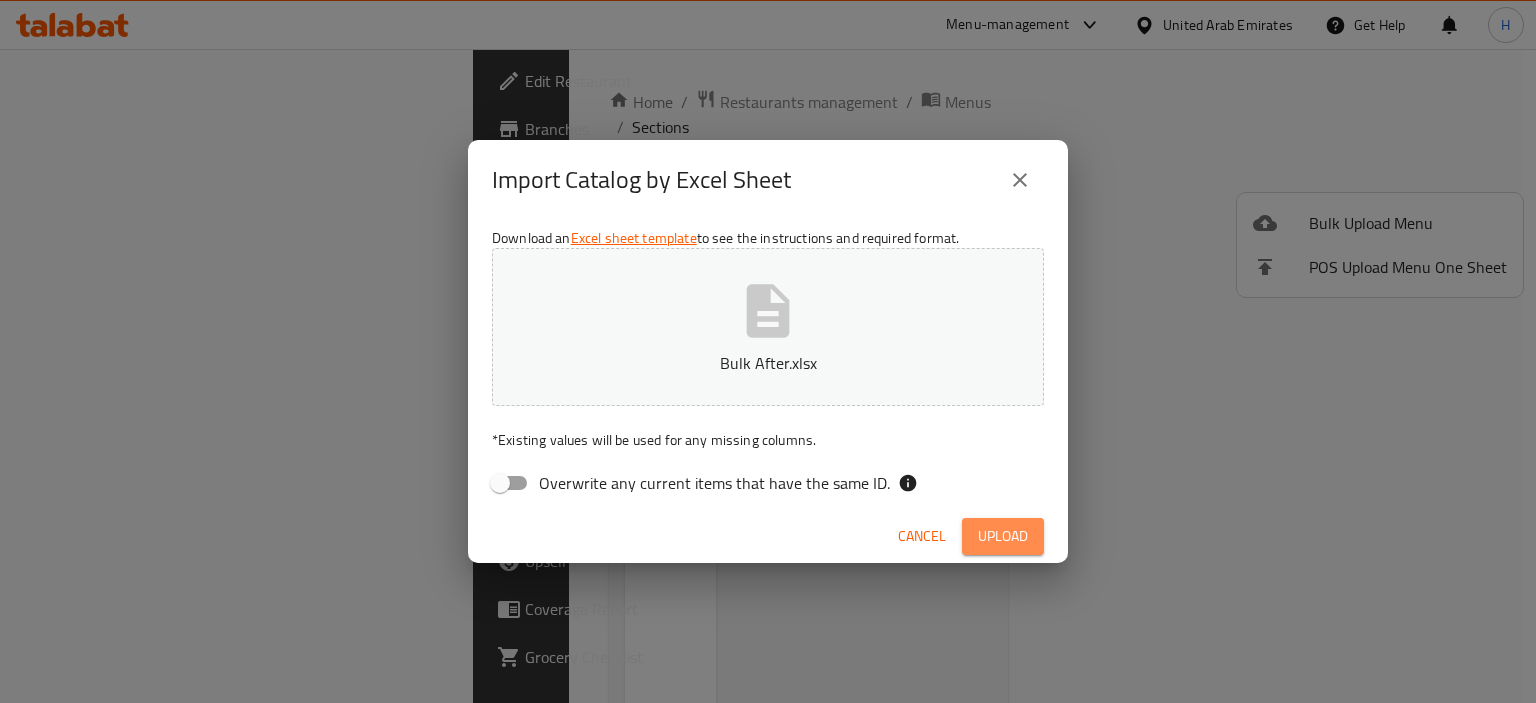 click on "Upload" at bounding box center [1003, 536] 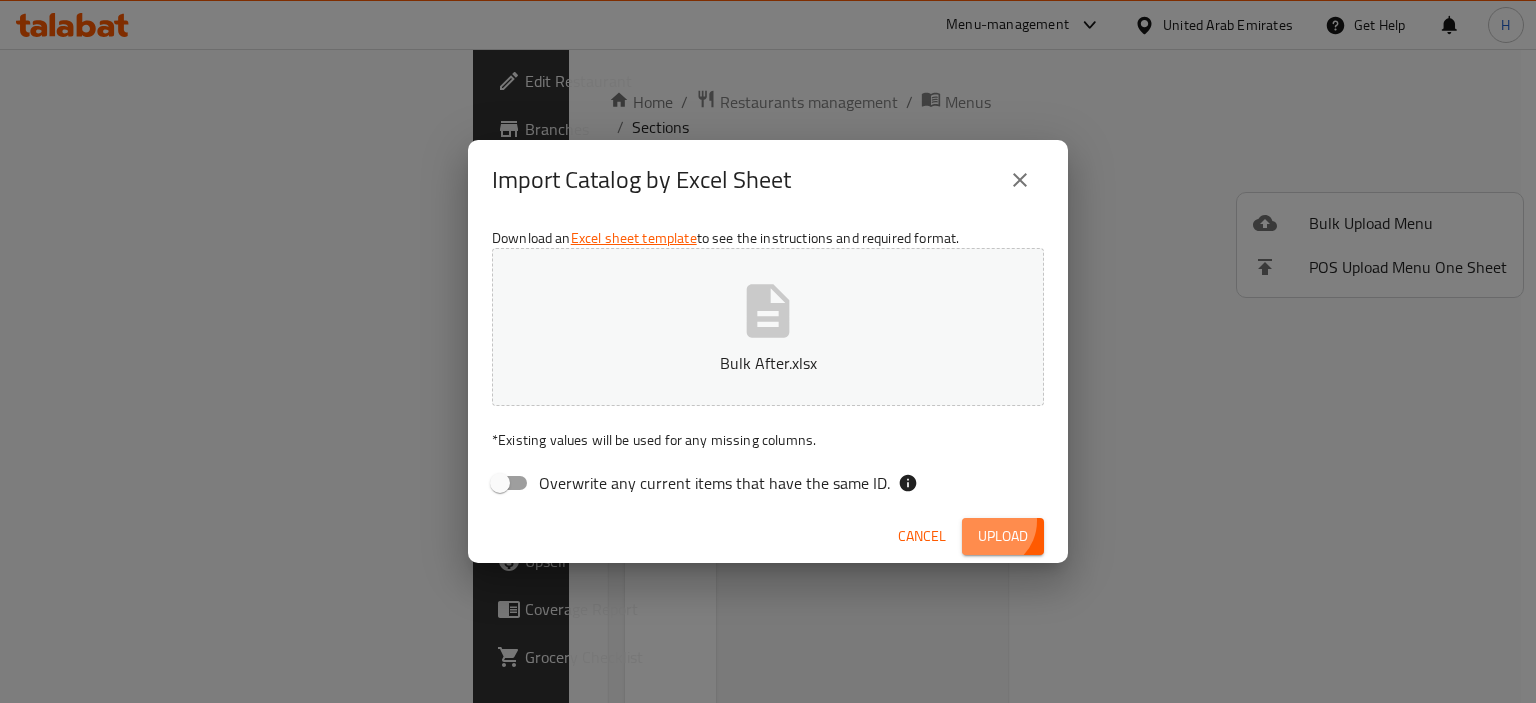click on "Upload" at bounding box center [1003, 536] 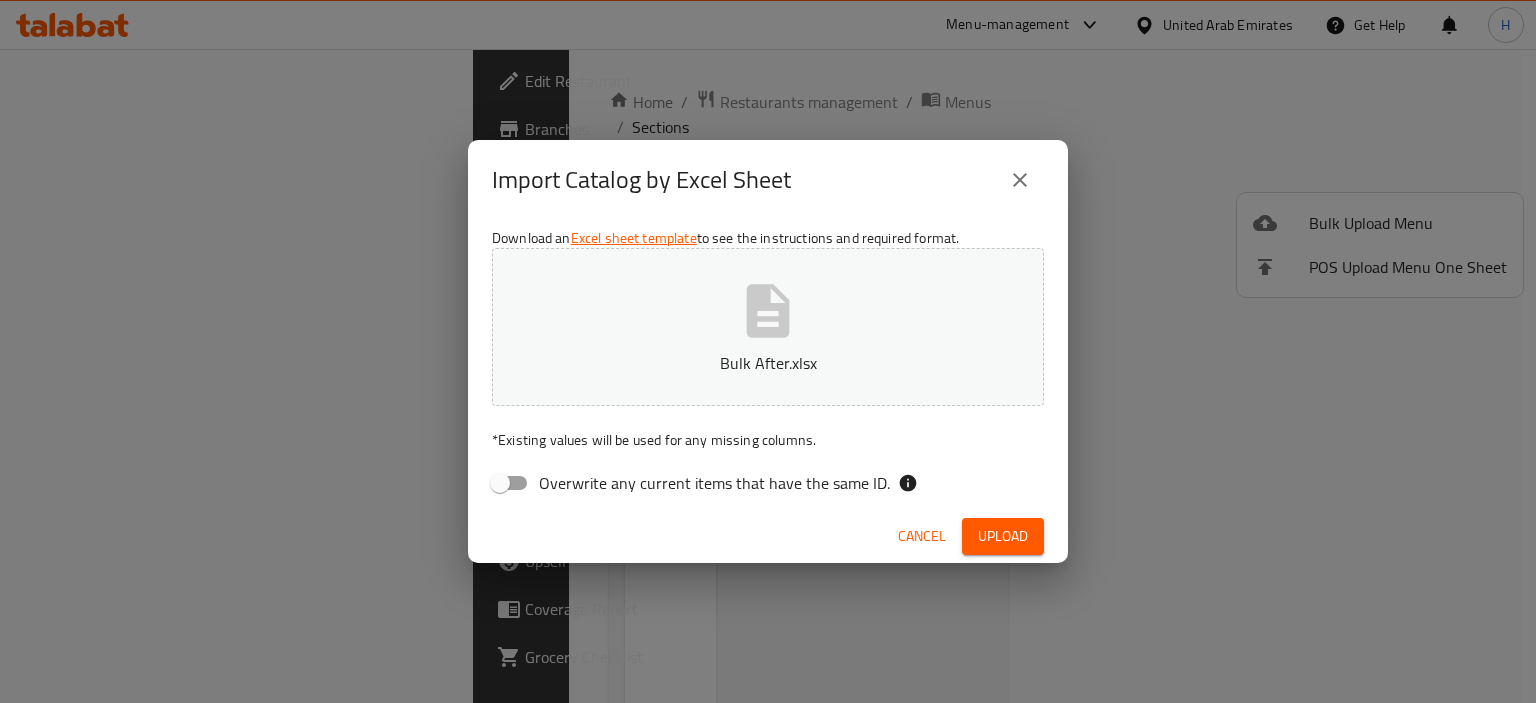 click on "Upload" at bounding box center (1003, 536) 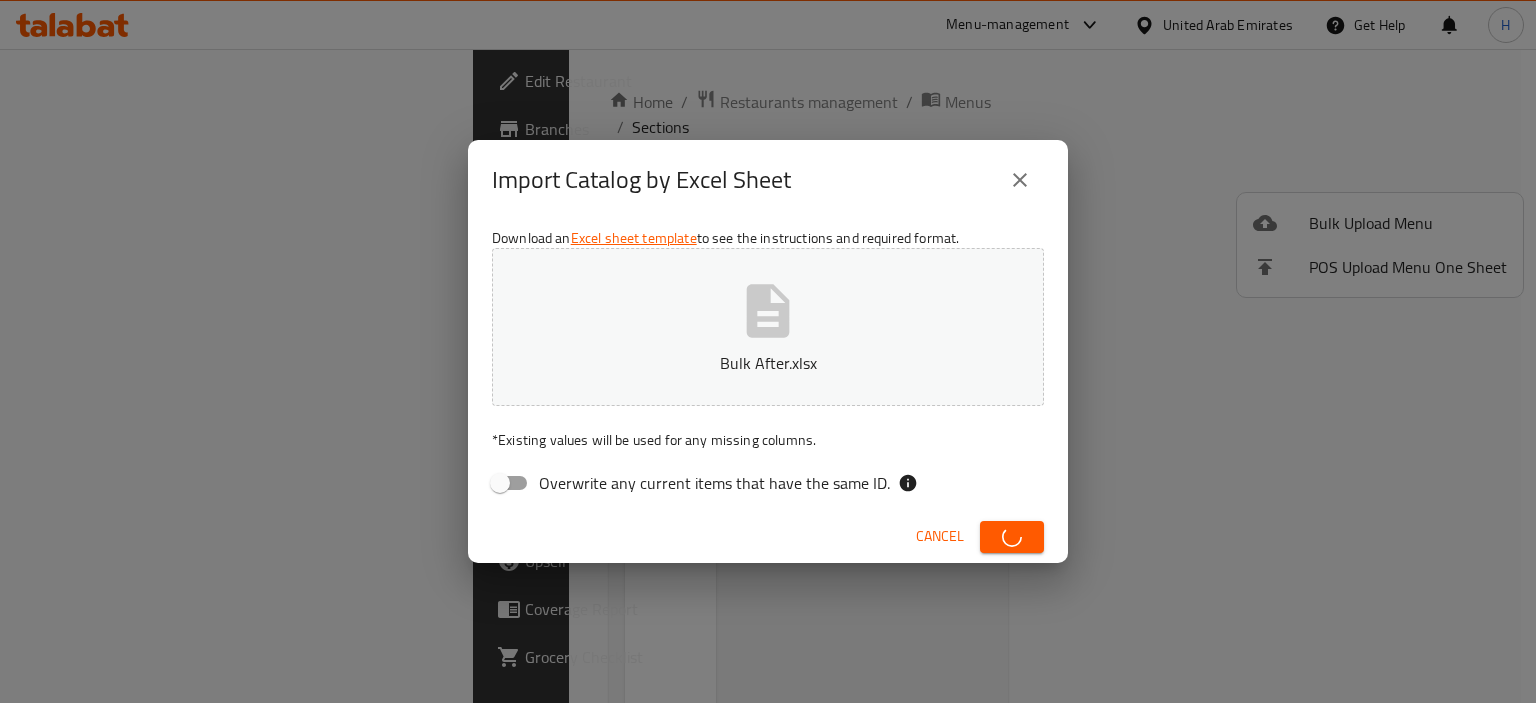 click at bounding box center [1012, 537] 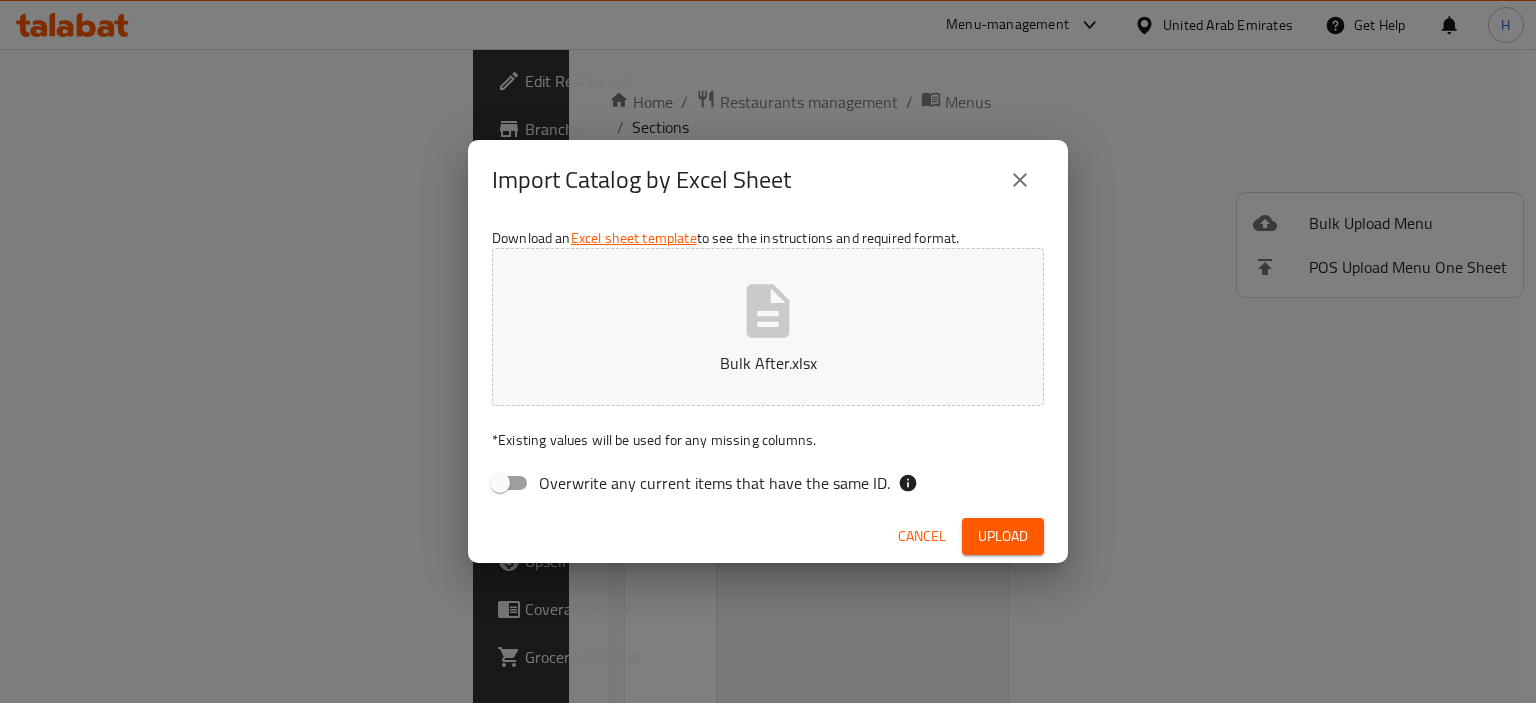 click on "Upload" at bounding box center [1003, 536] 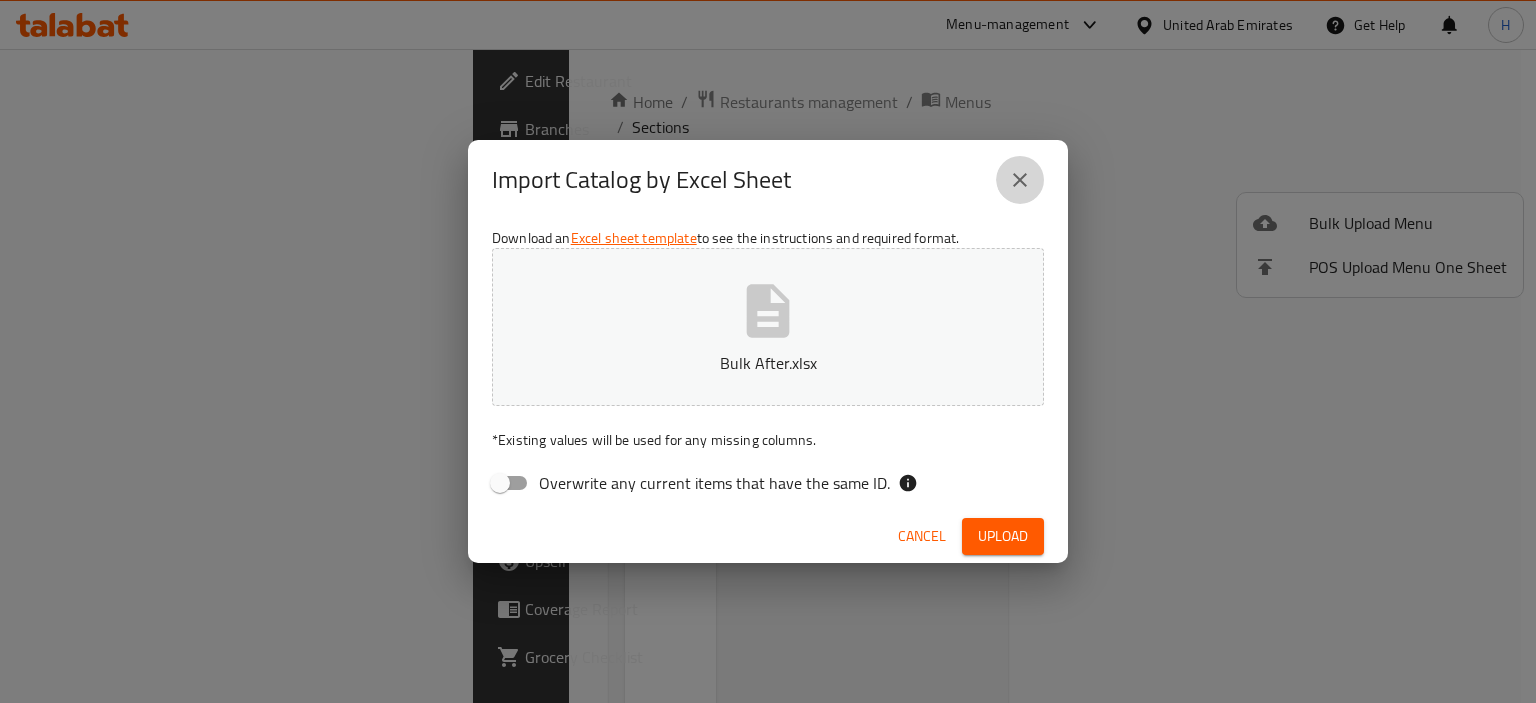 click at bounding box center [1020, 180] 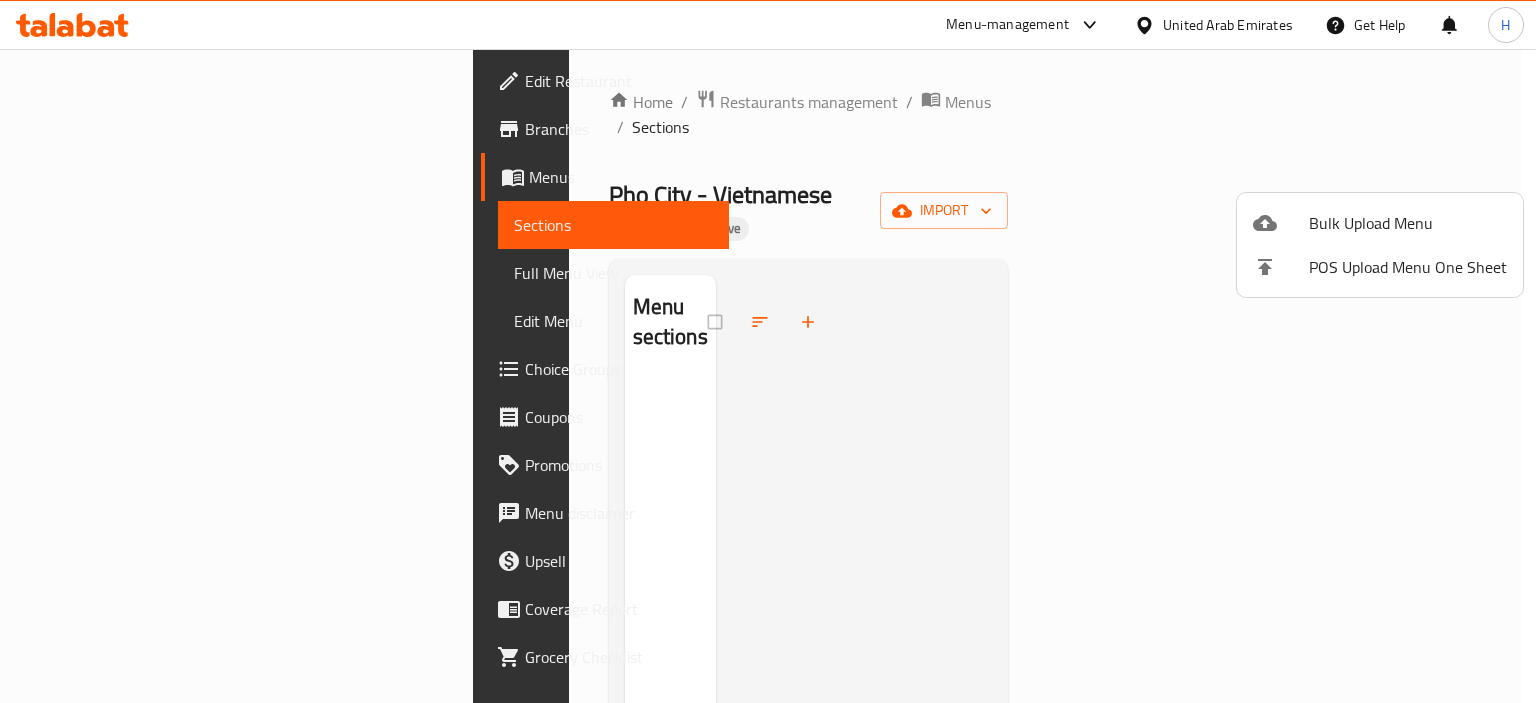 type 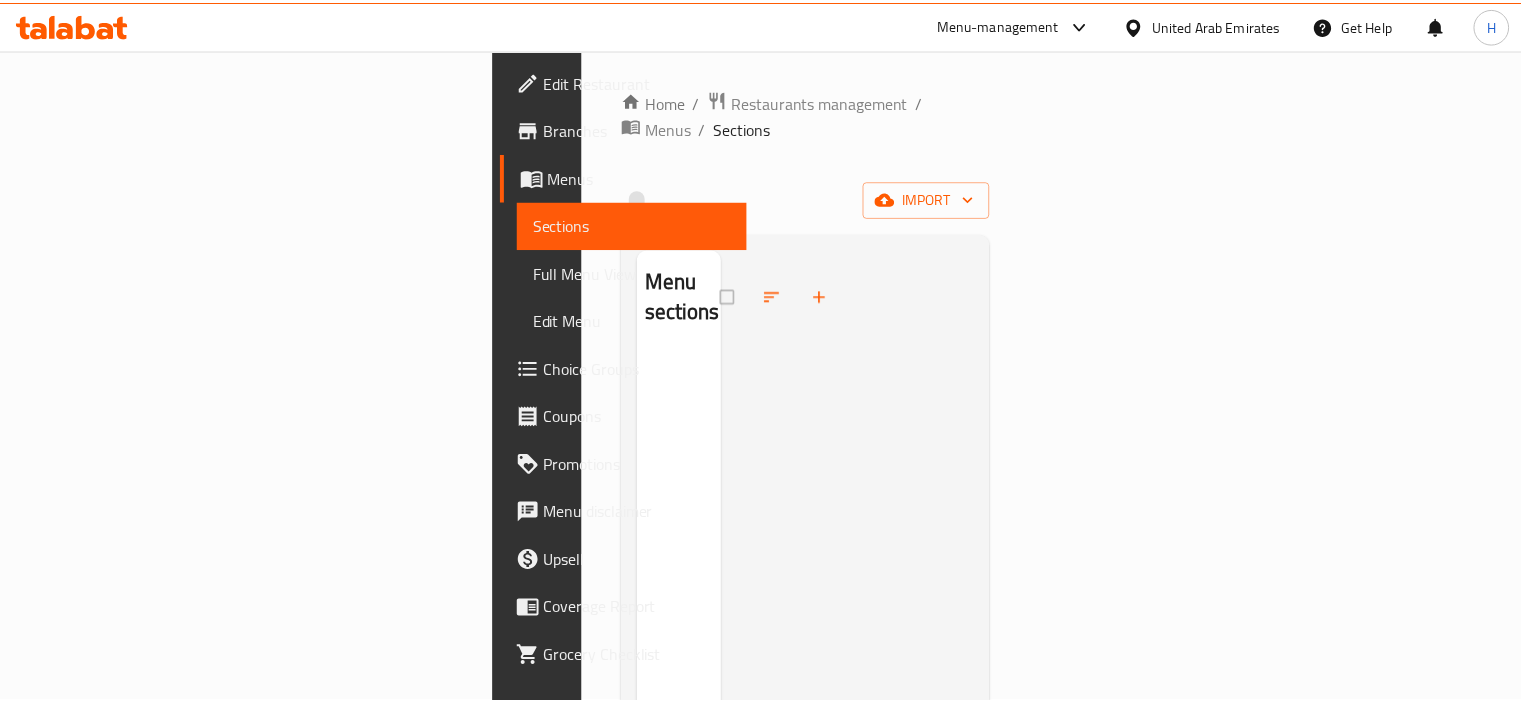 scroll, scrollTop: 0, scrollLeft: 0, axis: both 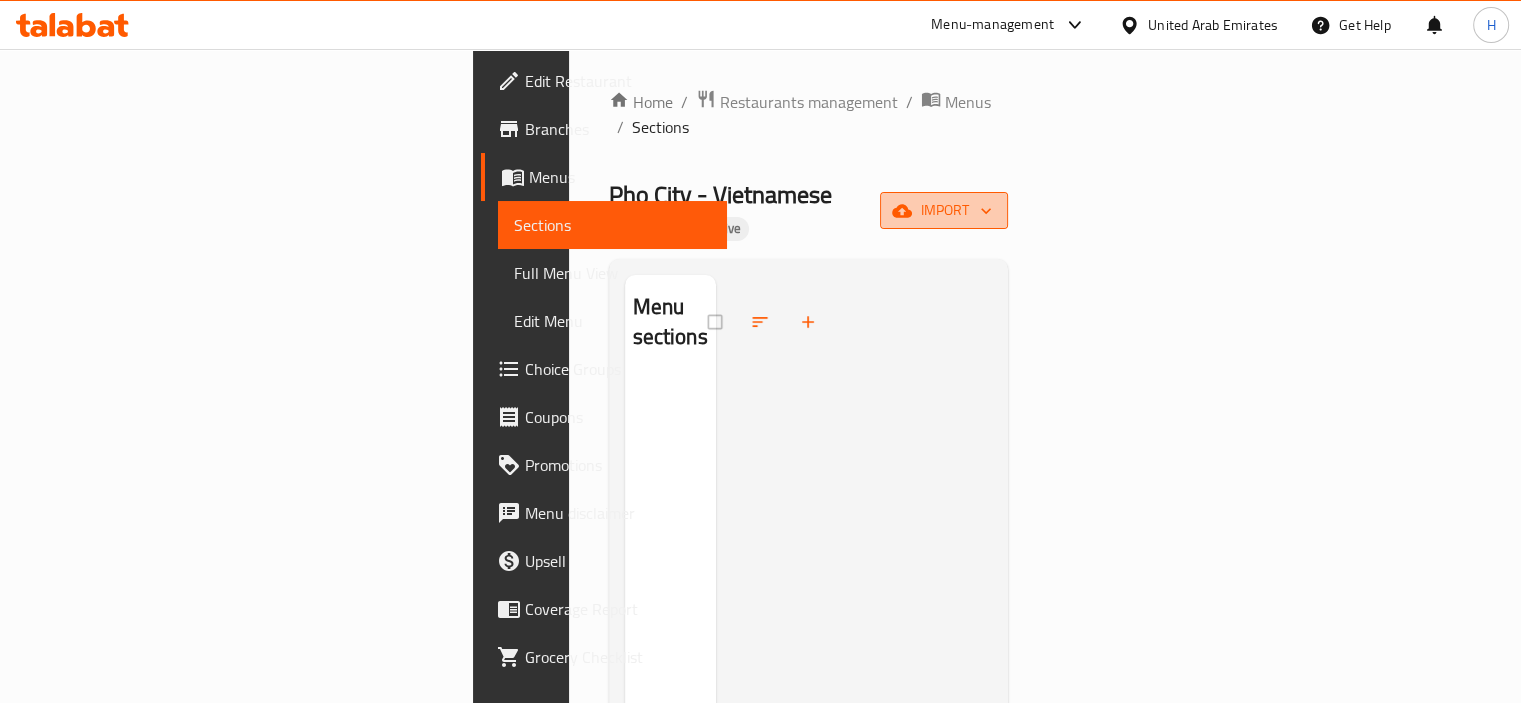 click on "import" at bounding box center (944, 210) 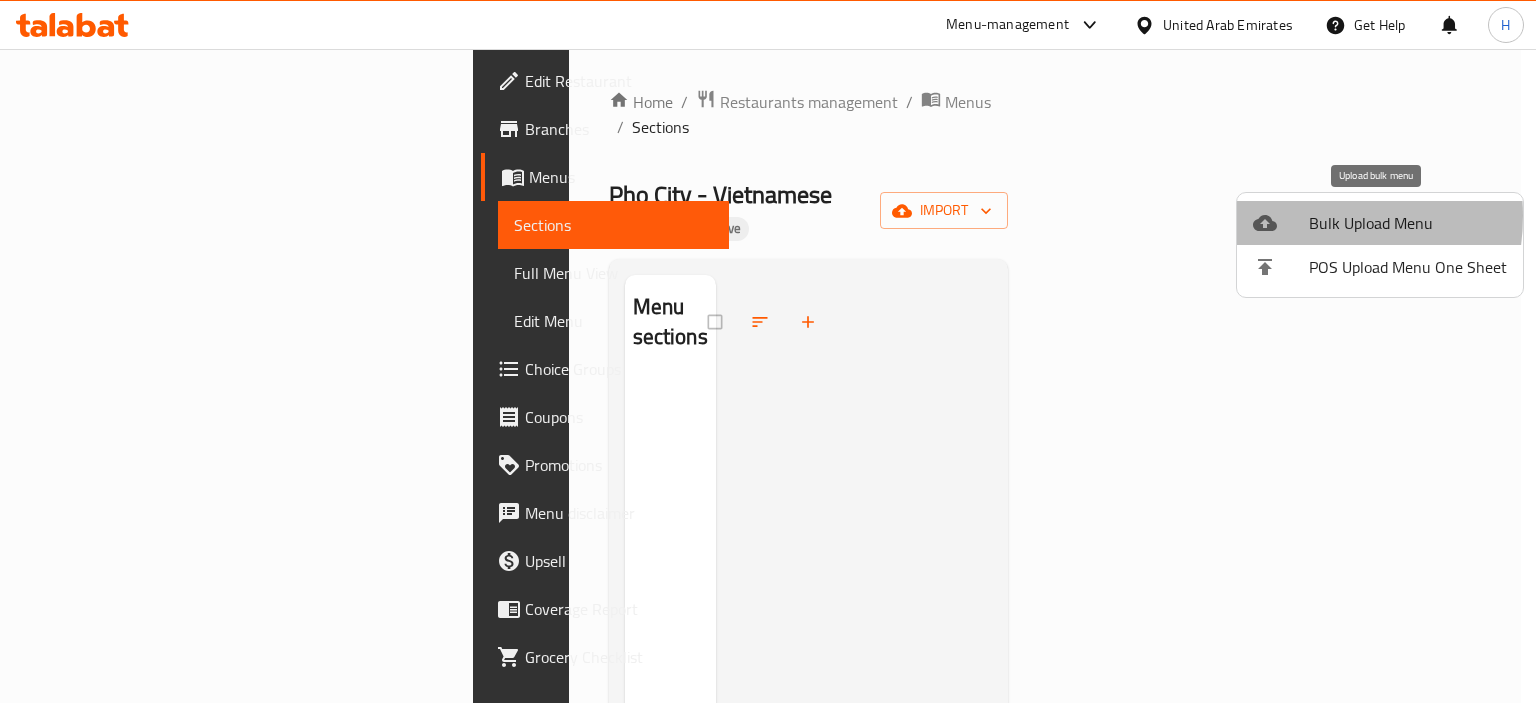 click at bounding box center (1281, 223) 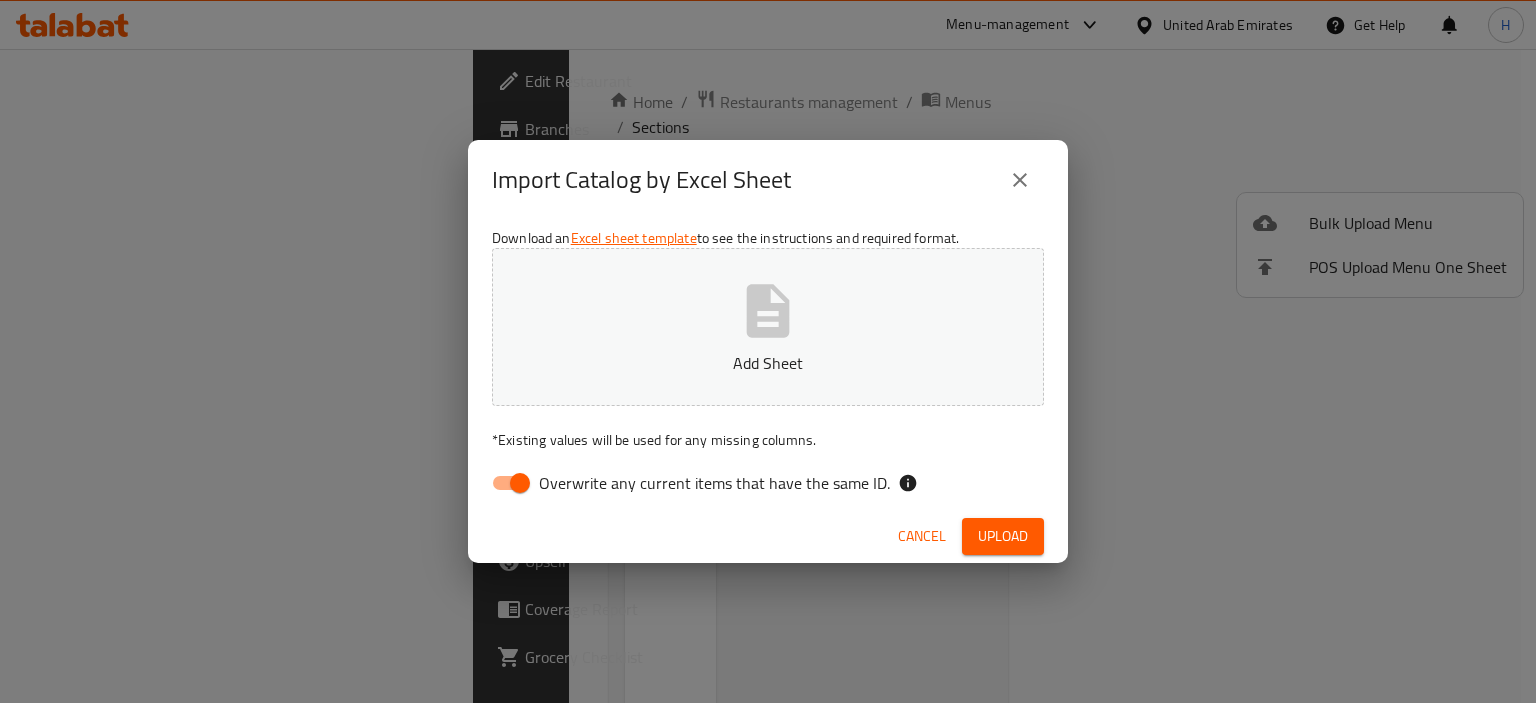 click on "Overwrite any current items that have the same ID." at bounding box center (714, 483) 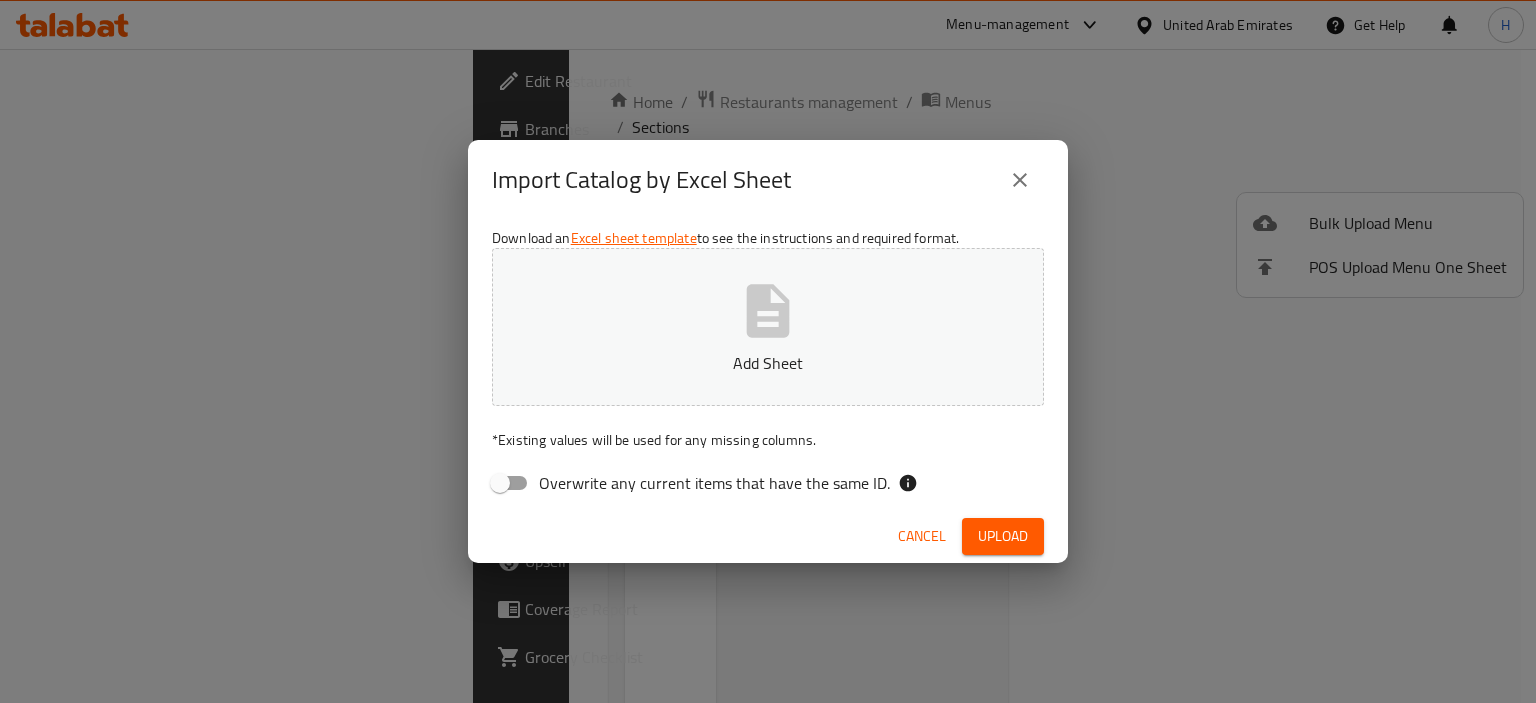 click on "Add Sheet" at bounding box center [768, 327] 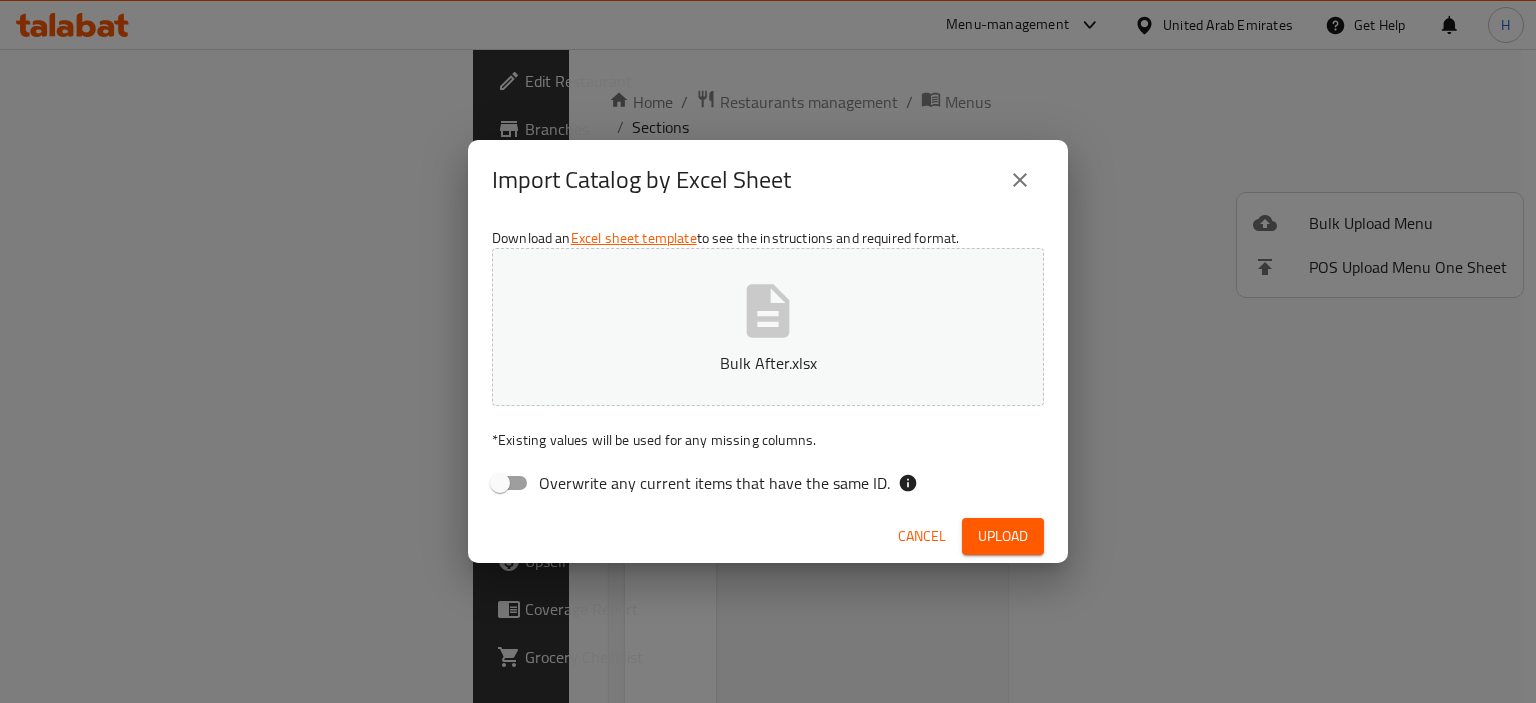click on "Cancel Upload" at bounding box center [768, 536] 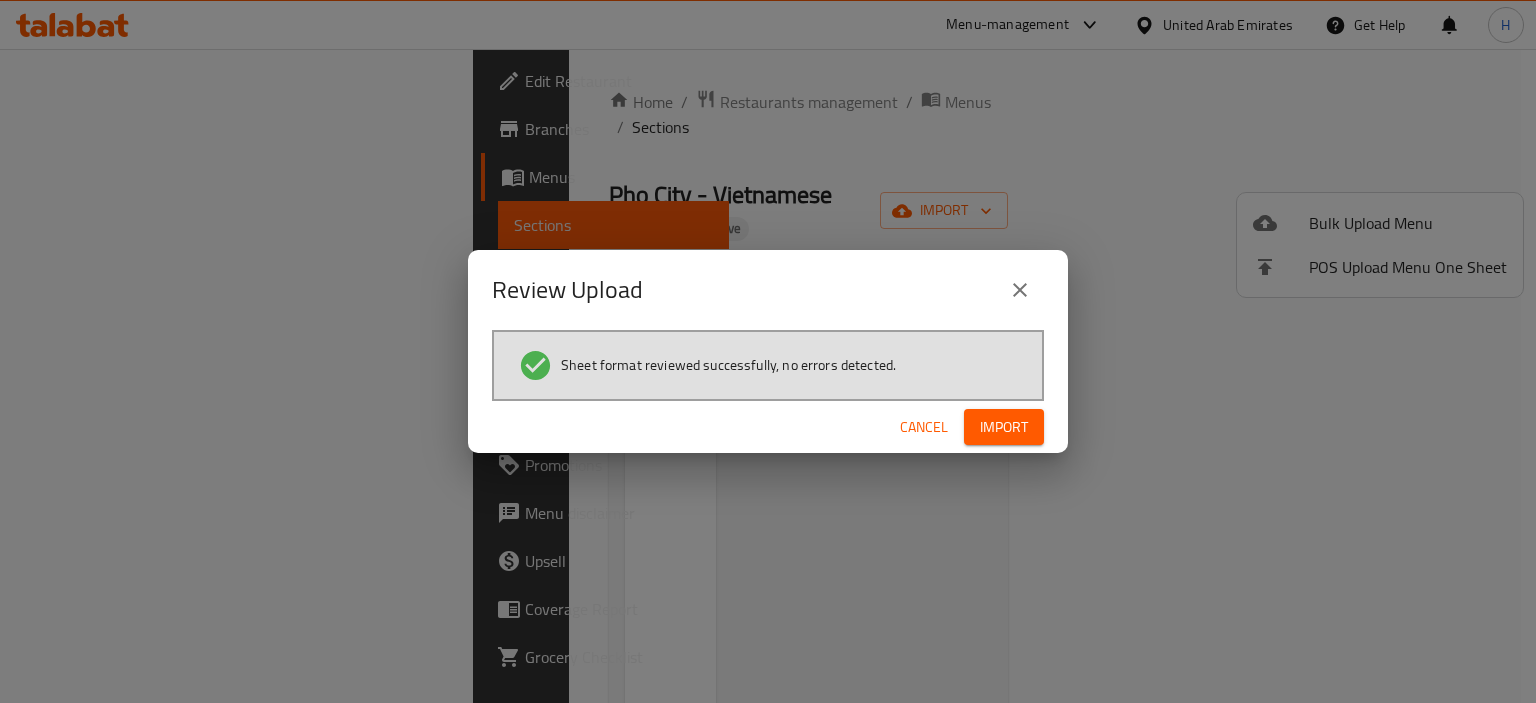 click on "Import" at bounding box center [1004, 427] 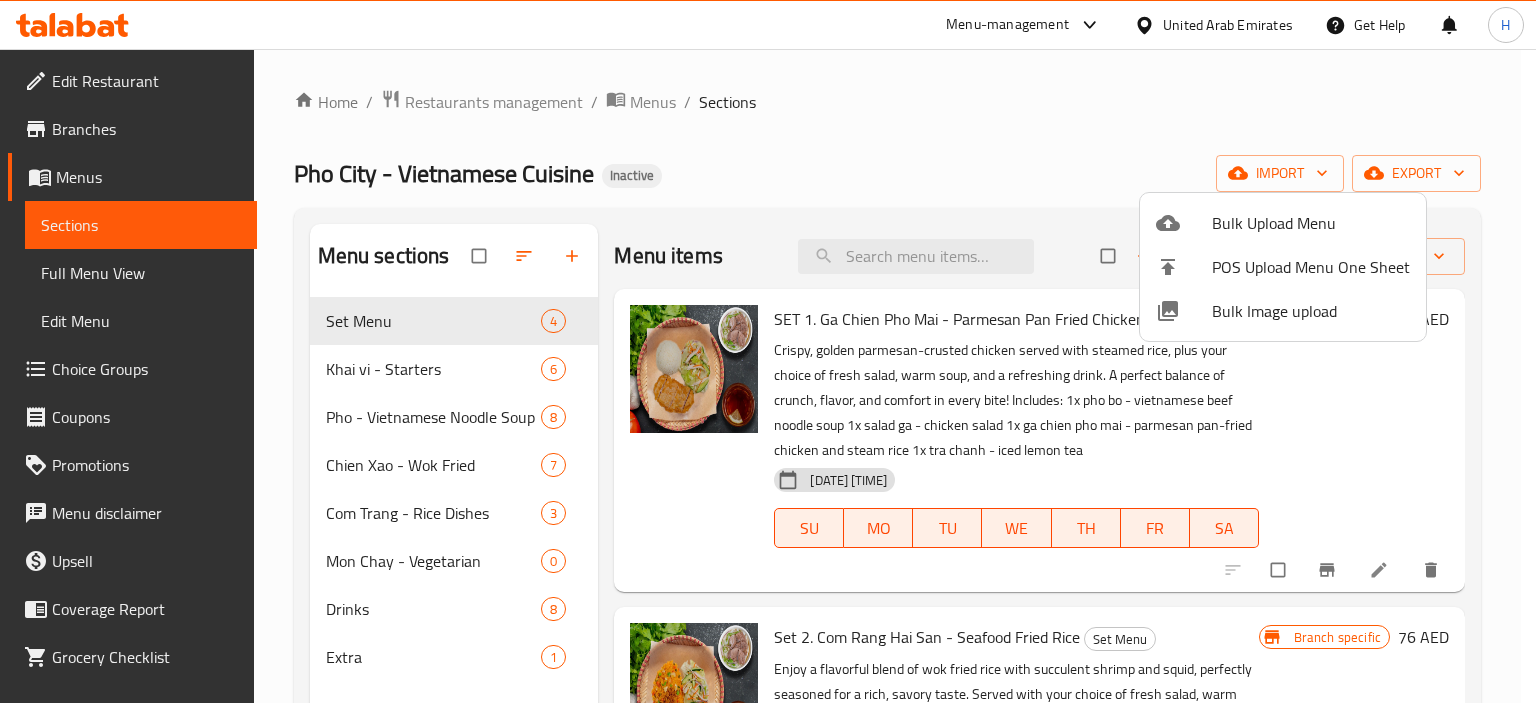 click at bounding box center (768, 351) 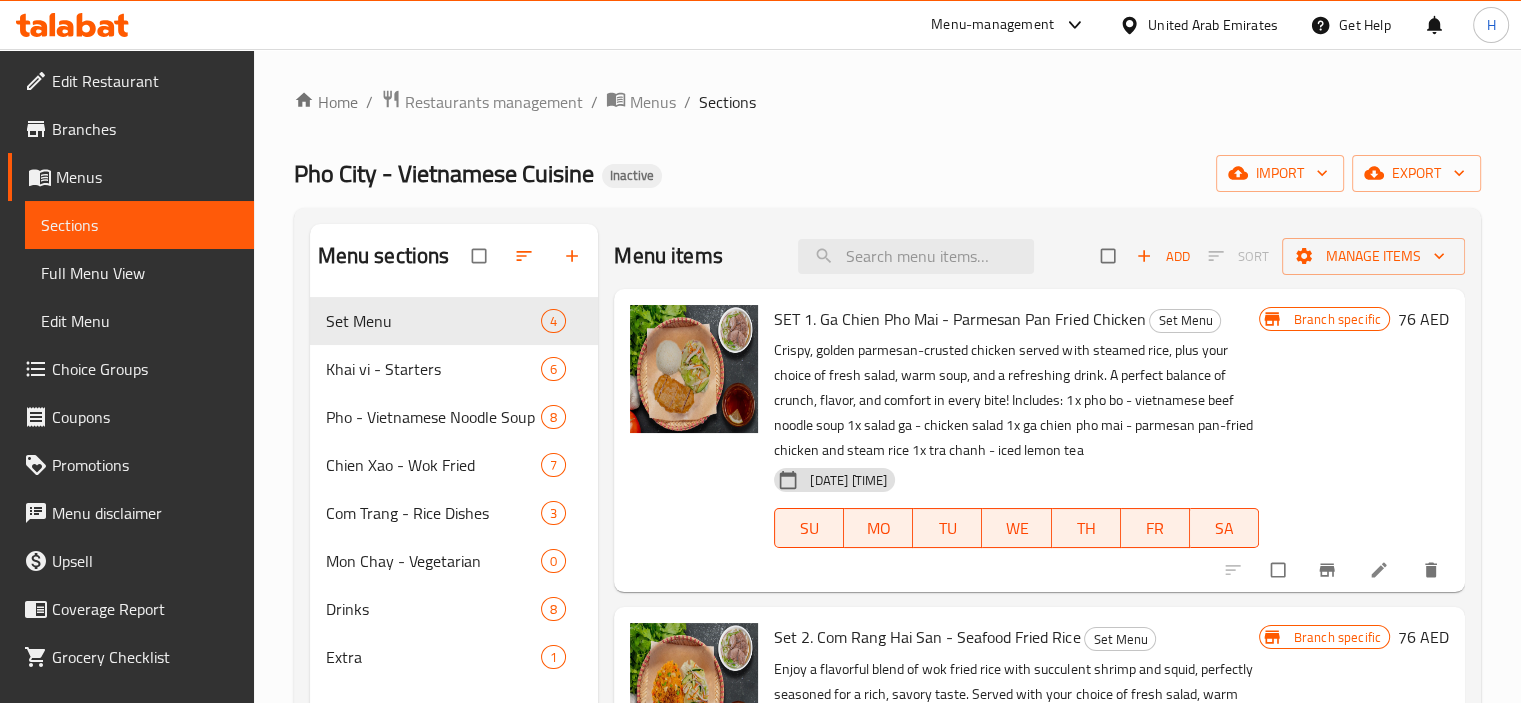 click 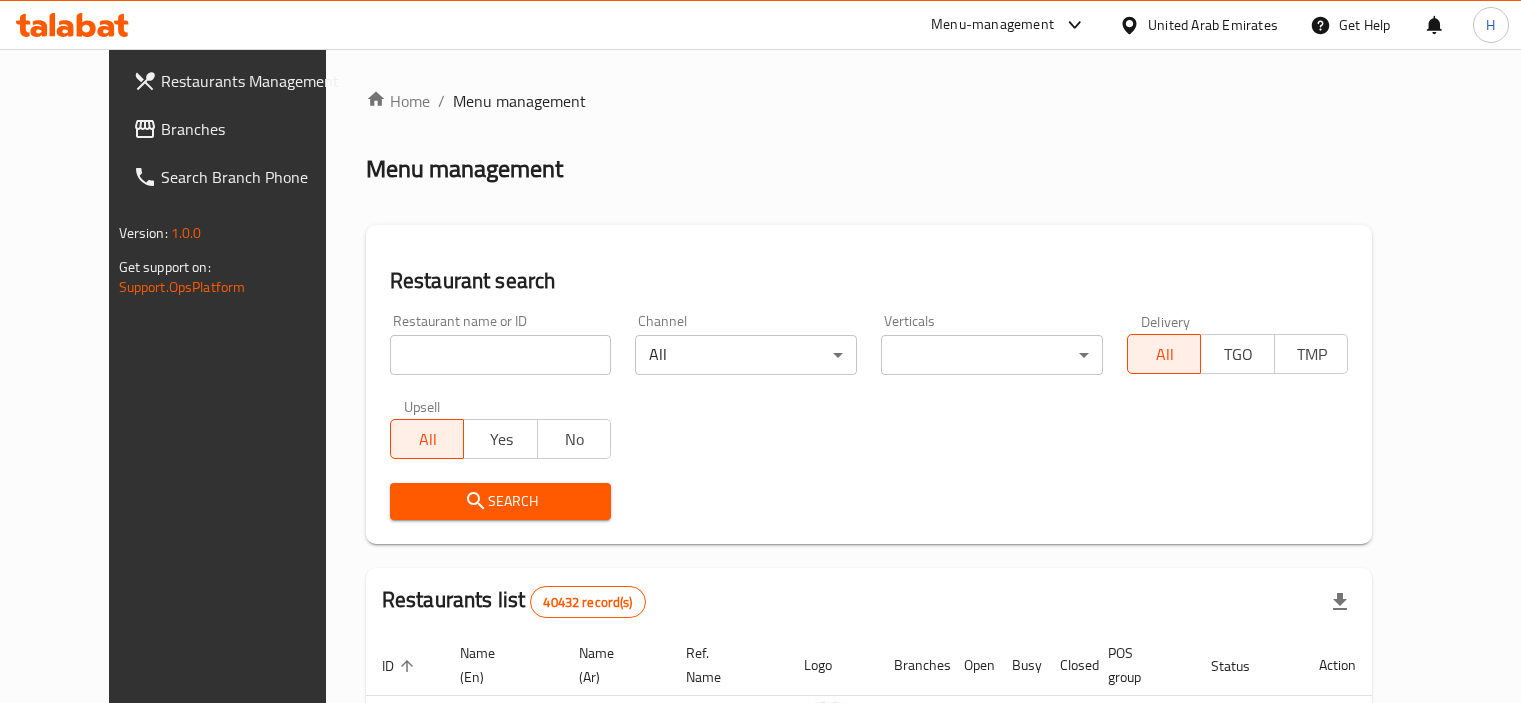 scroll, scrollTop: 0, scrollLeft: 0, axis: both 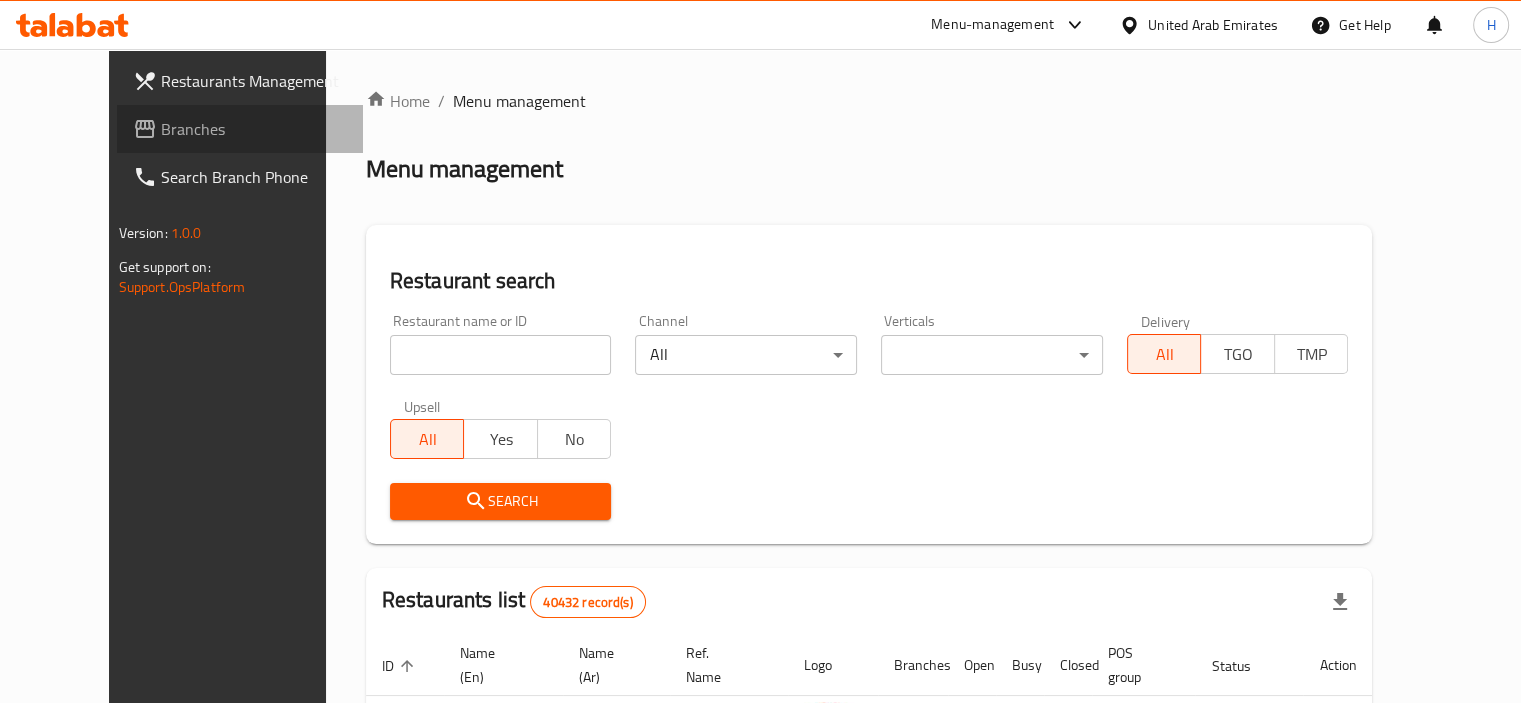 click on "Branches" at bounding box center (254, 129) 